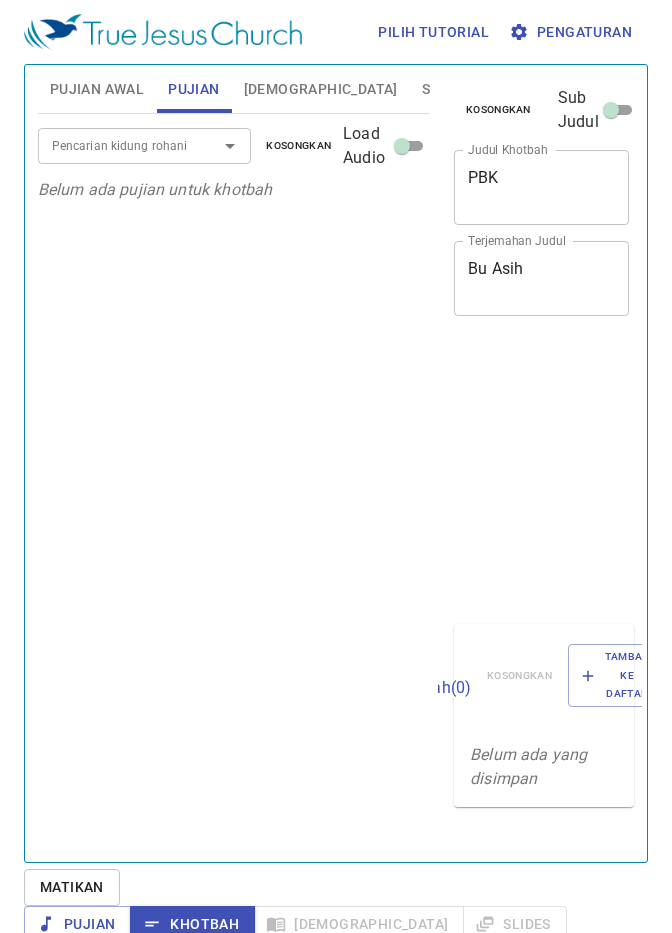 scroll, scrollTop: 0, scrollLeft: 0, axis: both 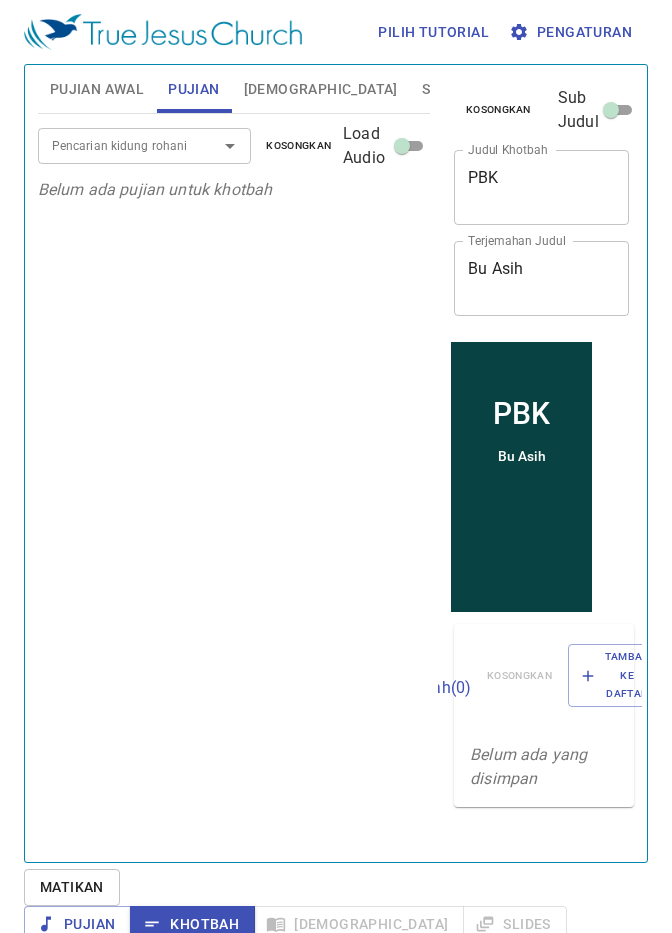 click at bounding box center [216, 146] 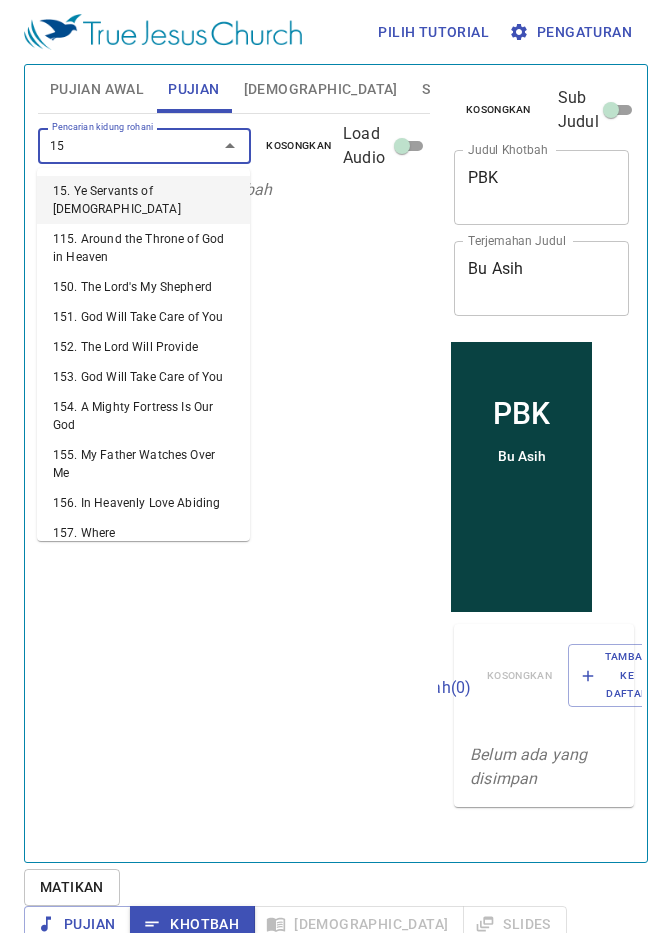 type on "155" 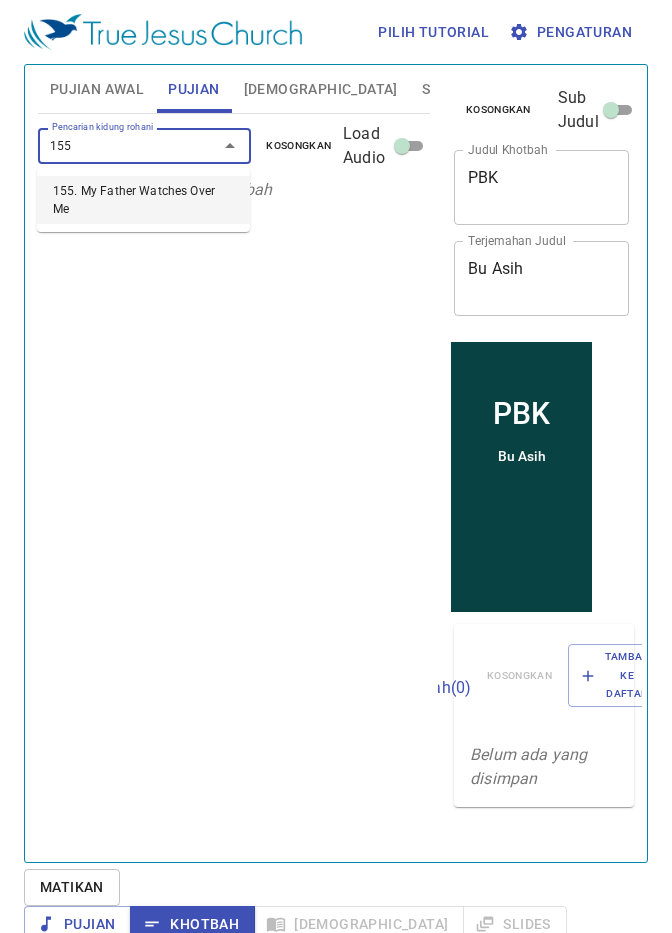 click on "155. My Father Watches Over Me" at bounding box center [143, 200] 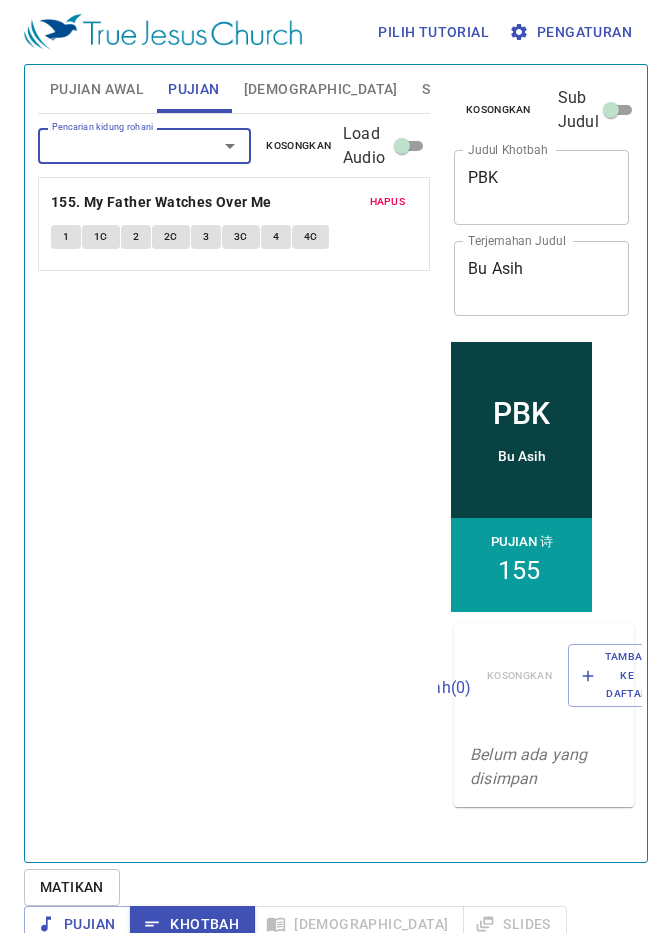 click on "1" at bounding box center (66, 237) 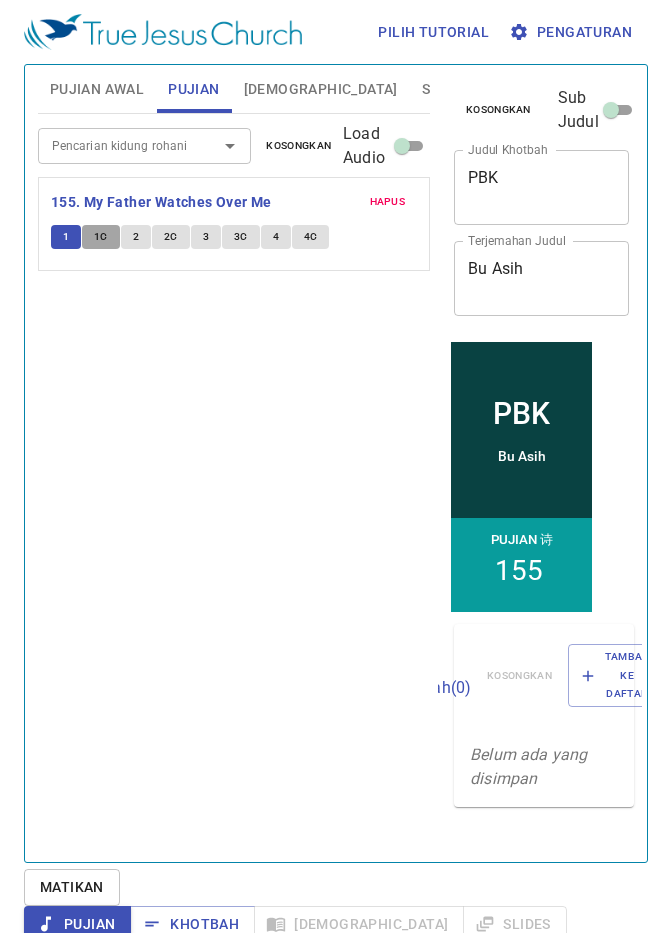 click on "1C" at bounding box center (101, 237) 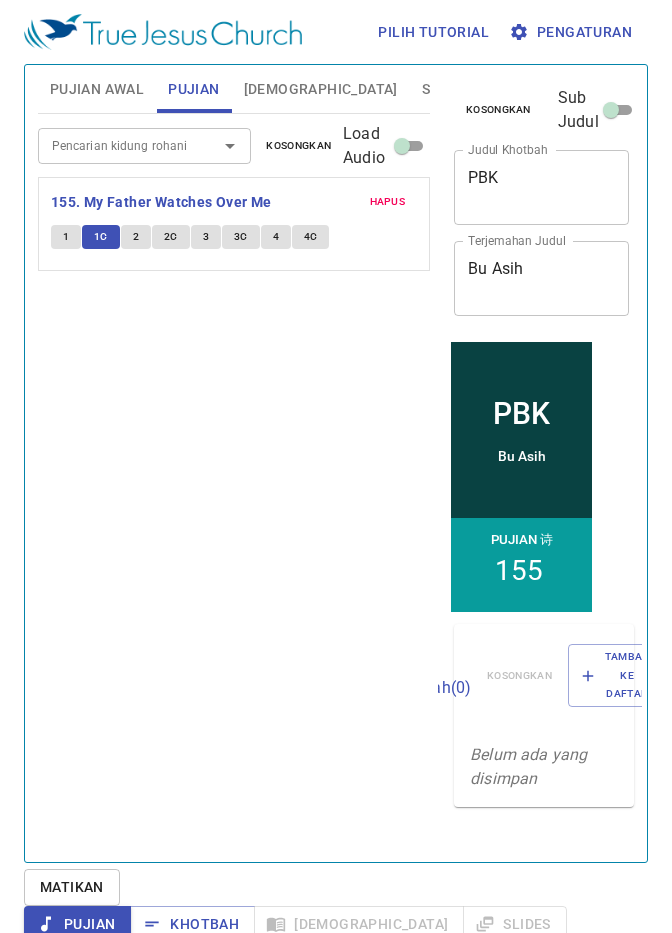 click on "2" at bounding box center [136, 237] 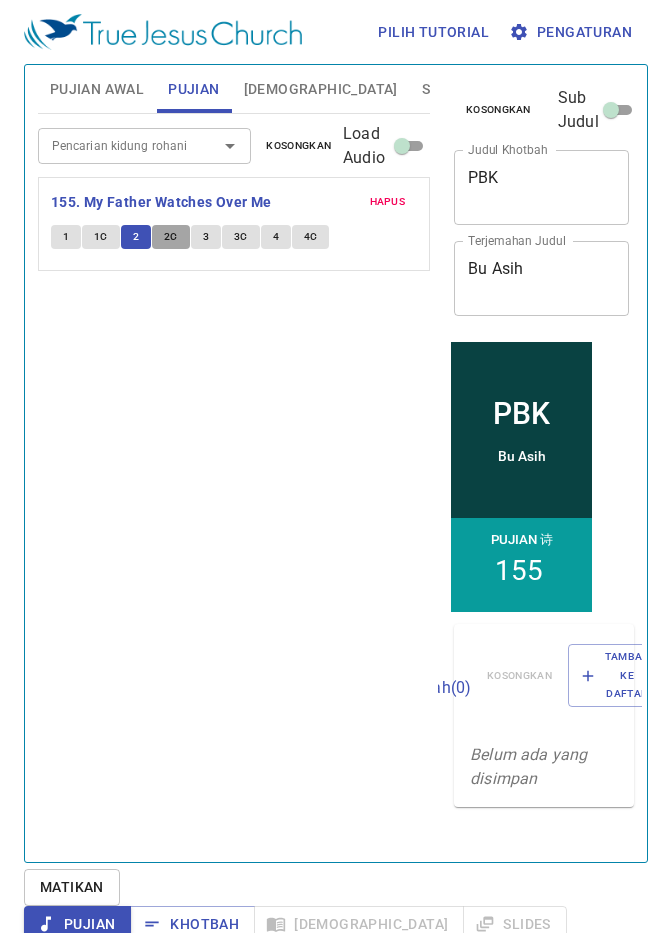 click on "2C" at bounding box center (171, 237) 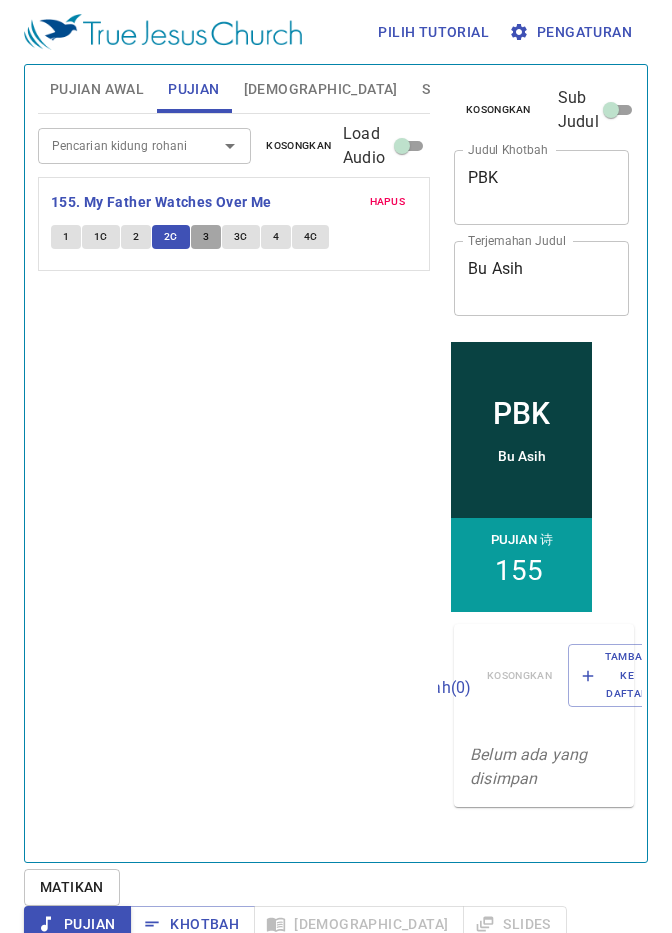 click on "3" at bounding box center (206, 237) 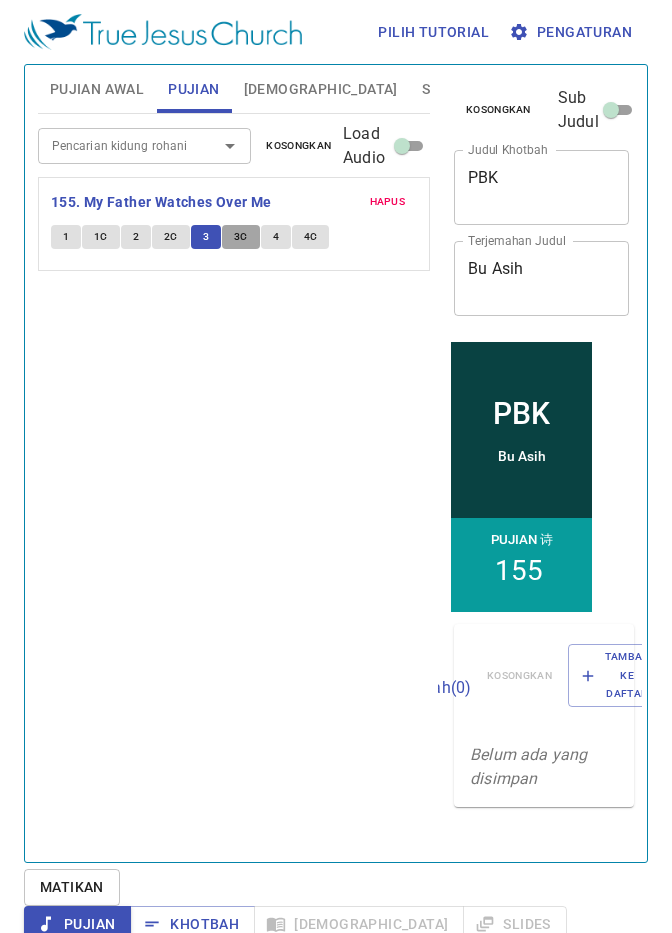 click on "3C" at bounding box center (241, 237) 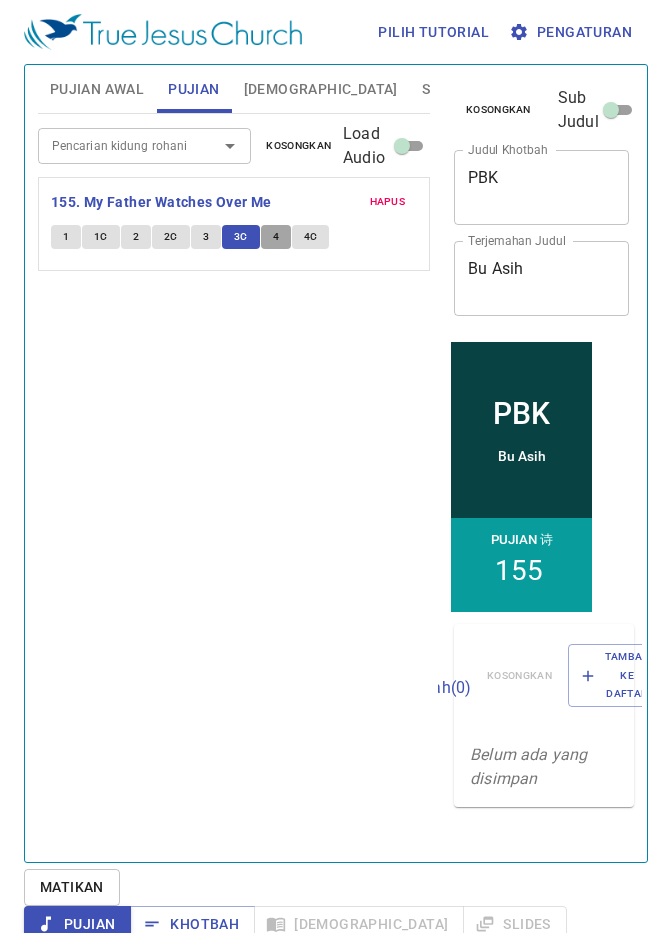 click on "4" at bounding box center [276, 237] 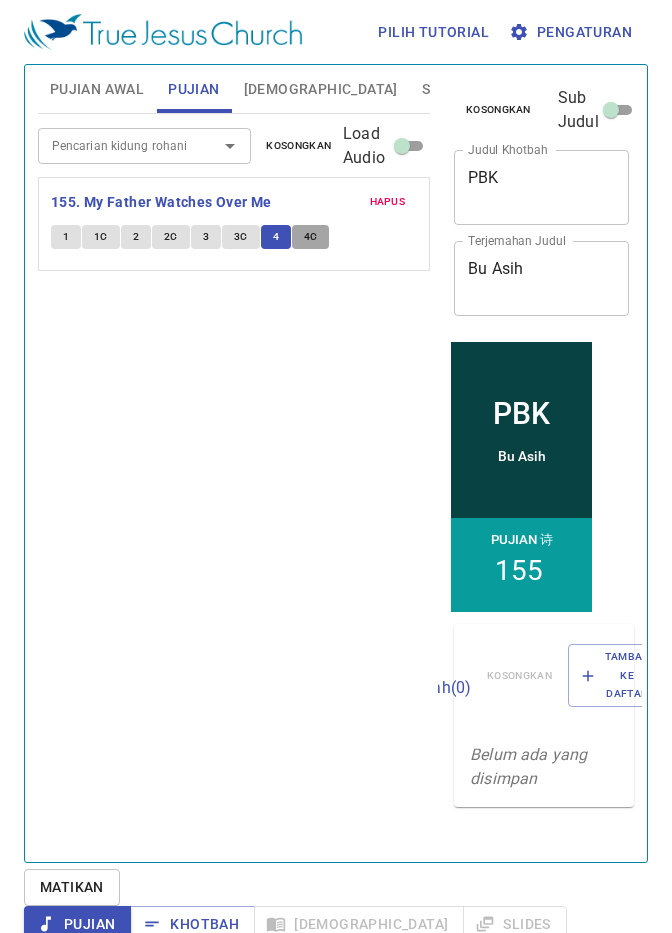 click on "4C" at bounding box center (311, 237) 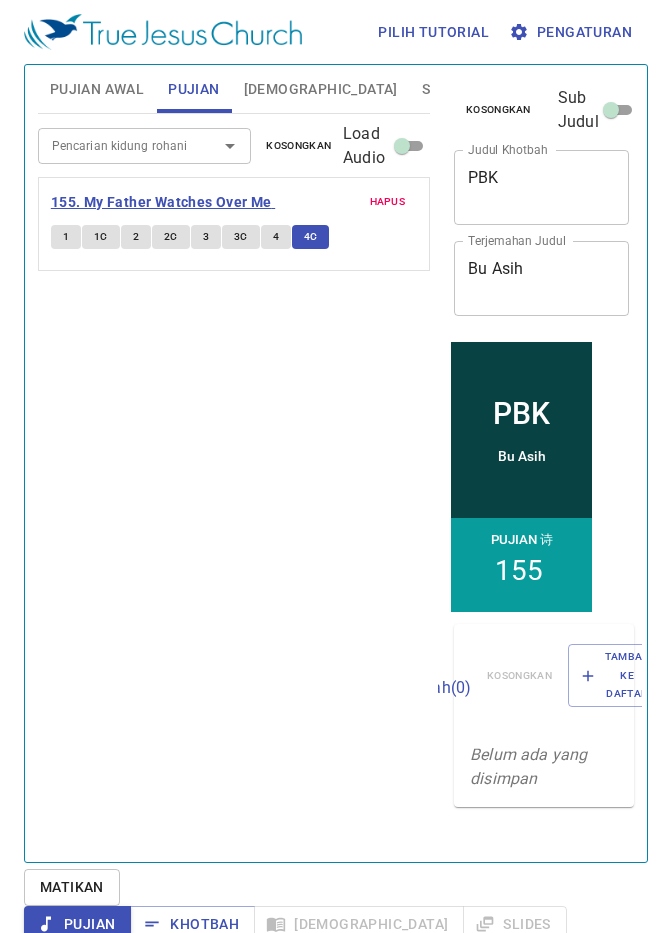 click on "155. My Father Watches Over Me" at bounding box center (161, 202) 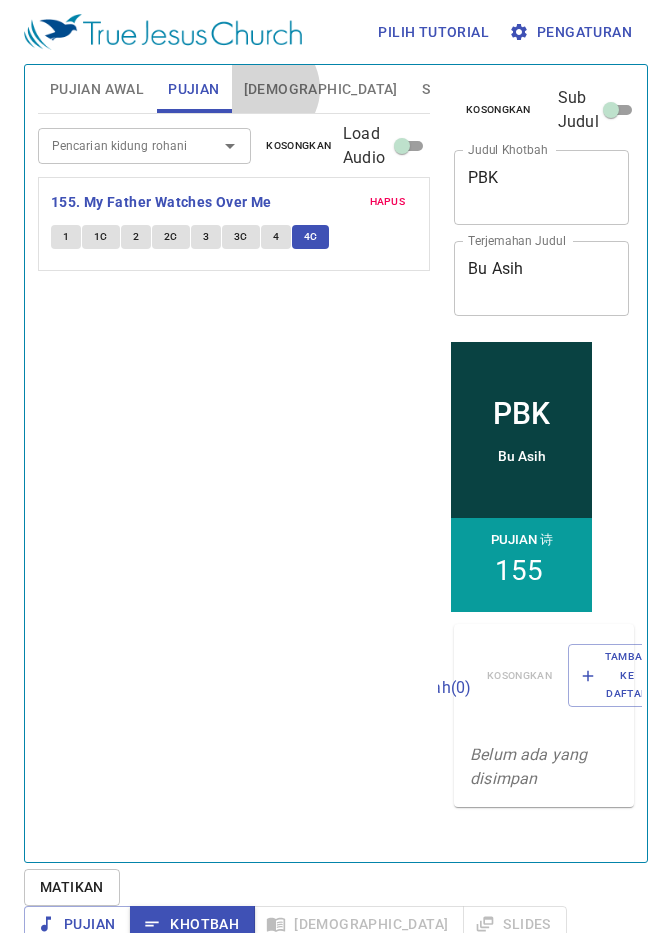 click on "Alkitab" at bounding box center [321, 89] 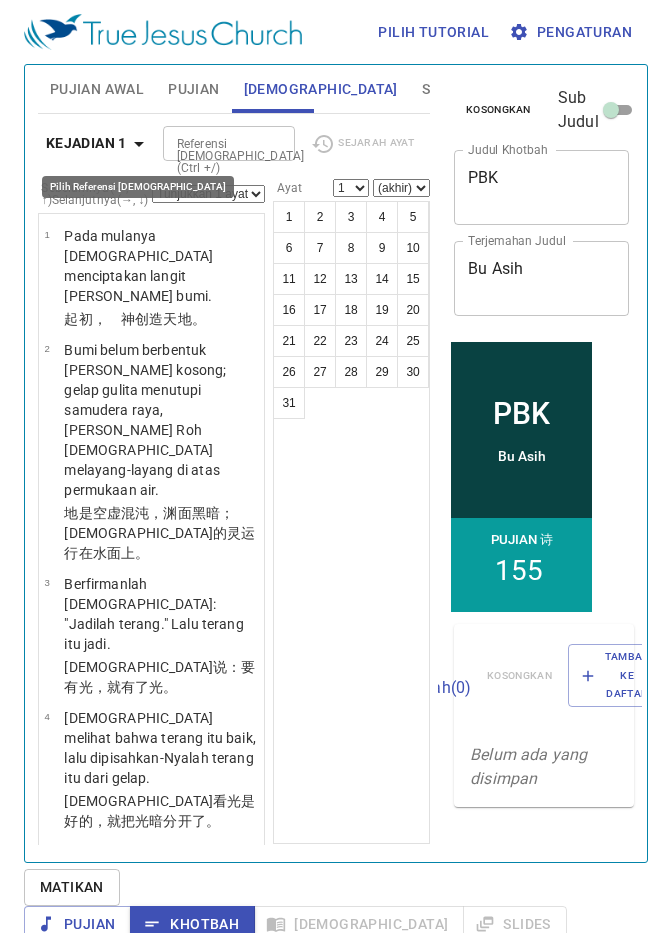 click on "Kejadian 1" at bounding box center [86, 143] 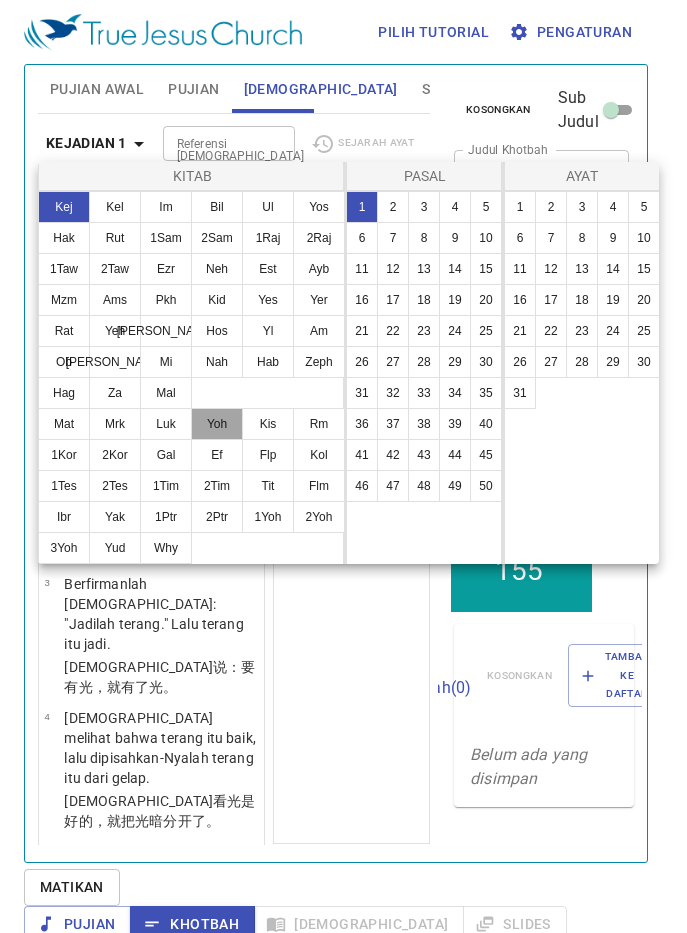 click on "Yoh" at bounding box center [217, 424] 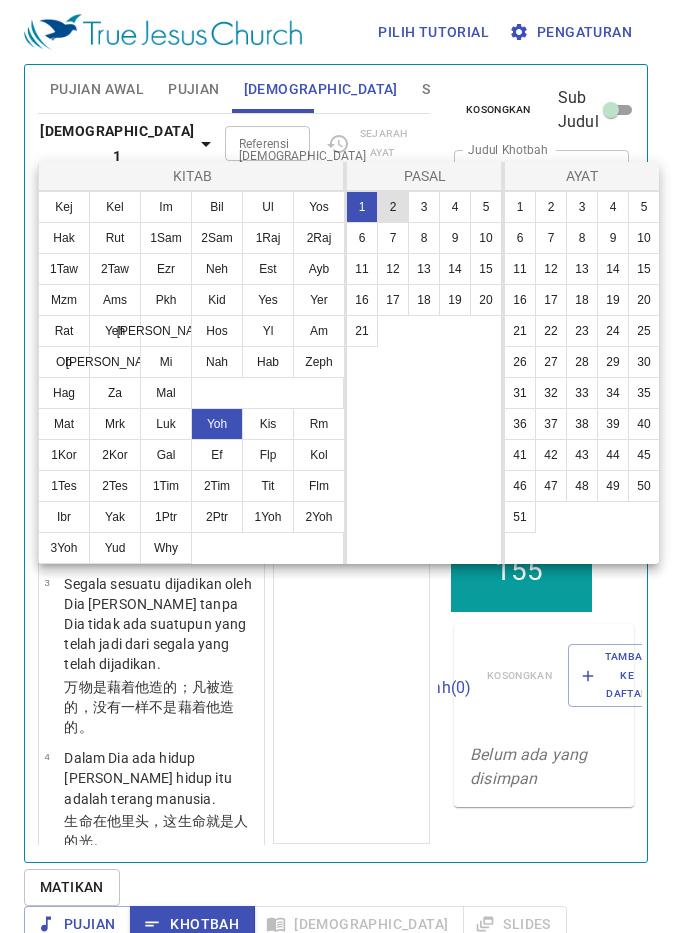 click on "2" at bounding box center [393, 207] 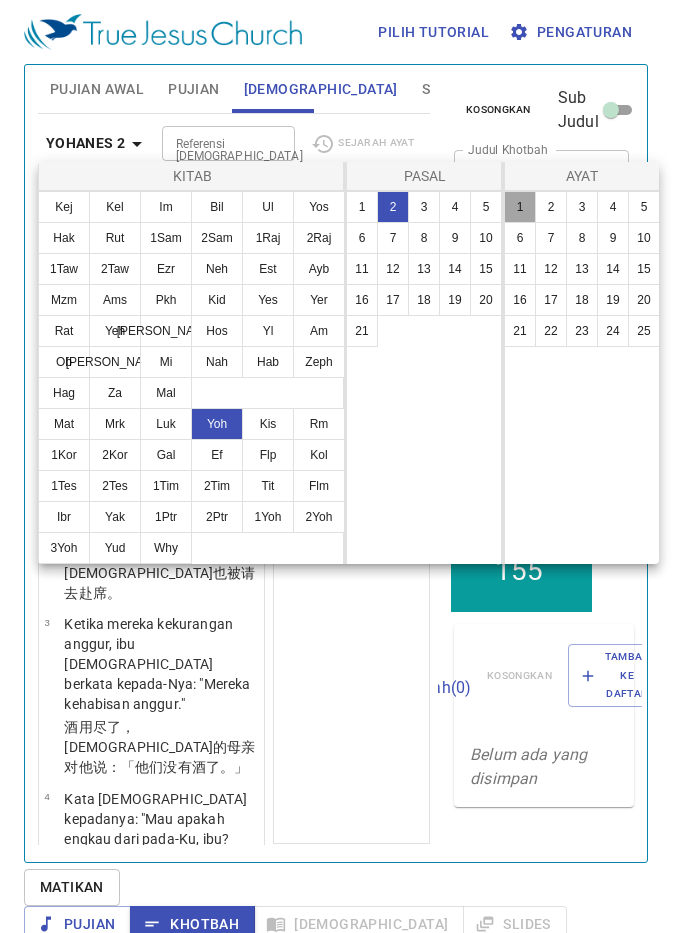 click on "1" at bounding box center [520, 207] 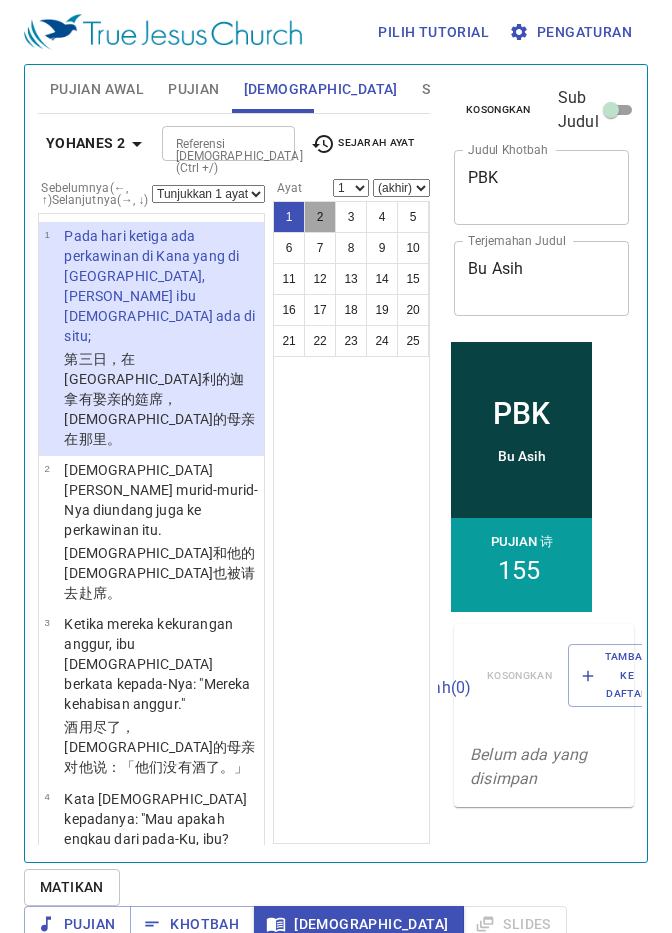 click on "2" at bounding box center [320, 217] 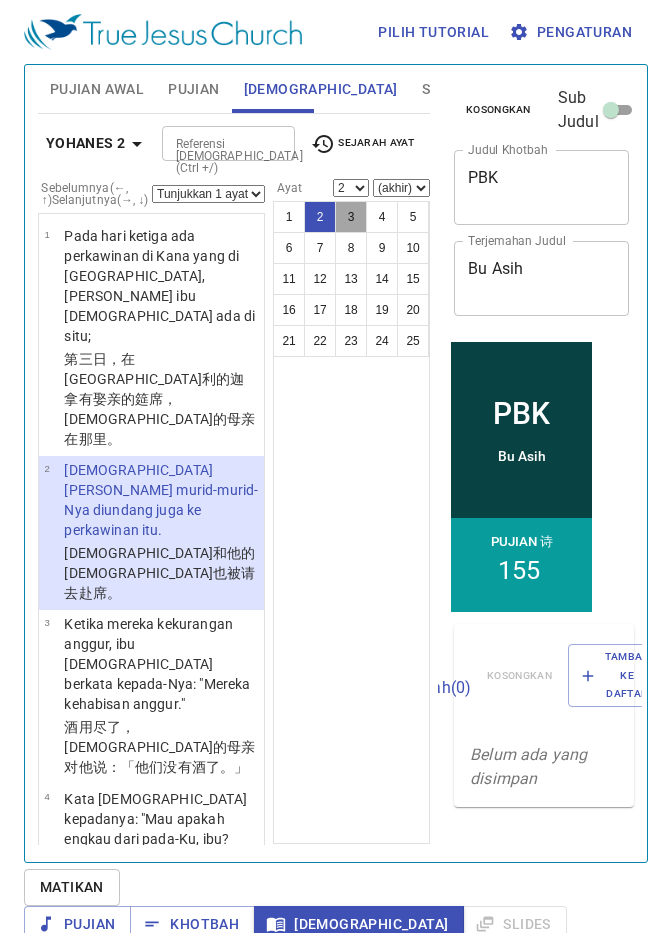click on "3" at bounding box center (351, 217) 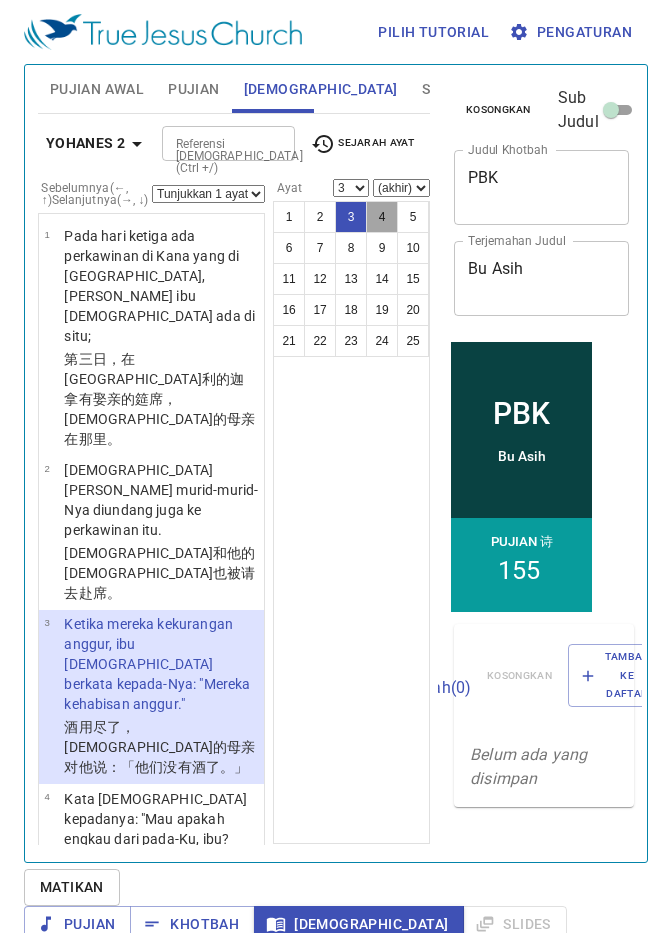 click on "4" at bounding box center [382, 217] 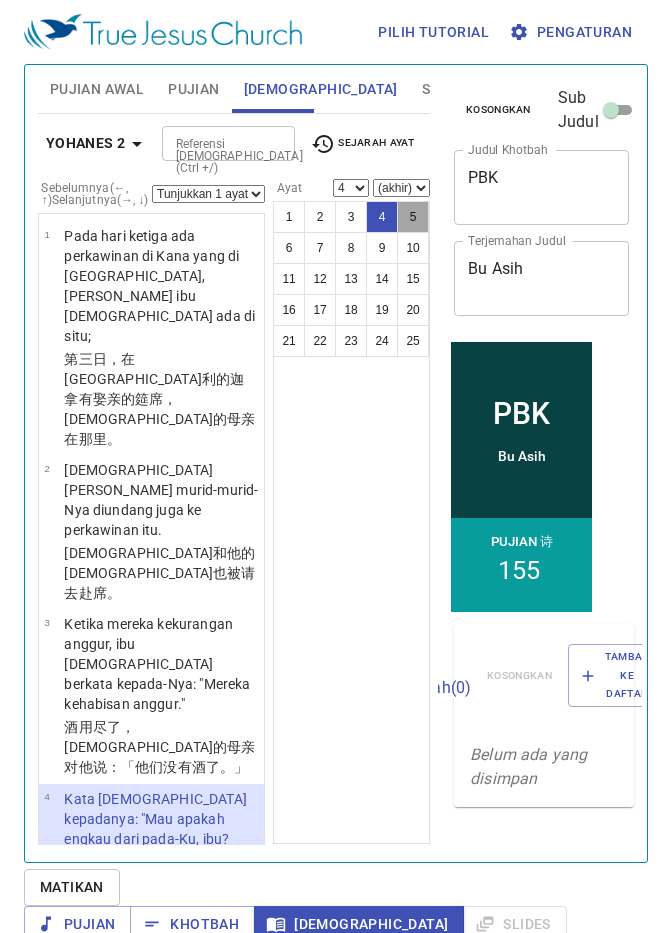 click on "5" at bounding box center (413, 217) 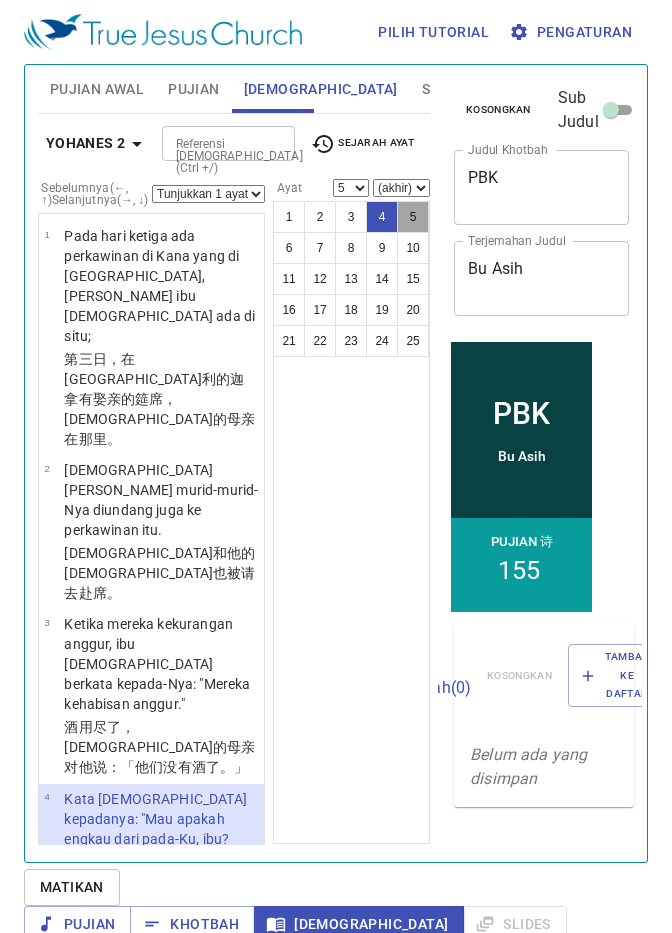scroll, scrollTop: 320, scrollLeft: 0, axis: vertical 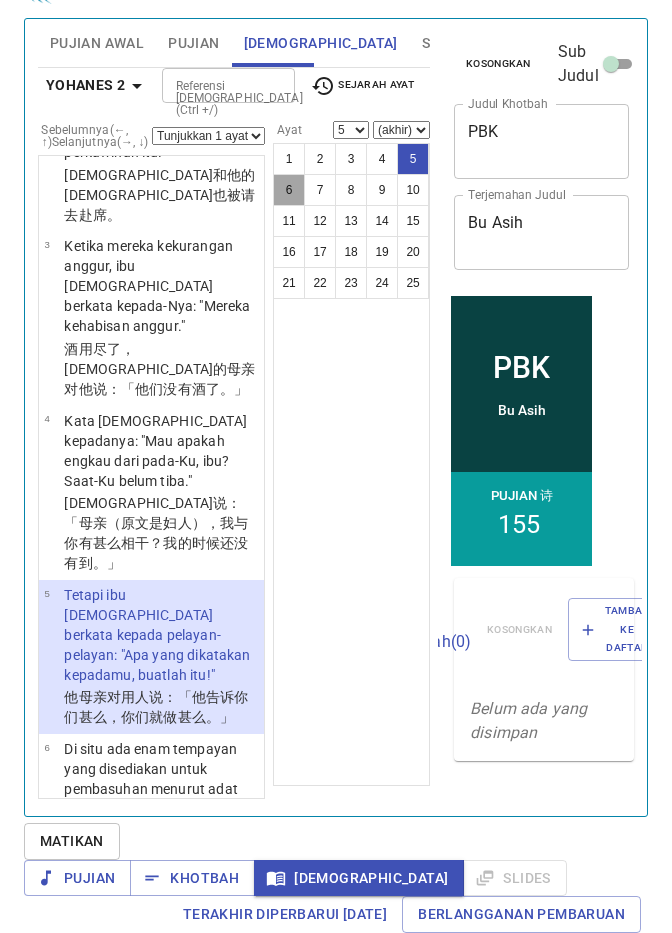 click on "6" at bounding box center (289, 190) 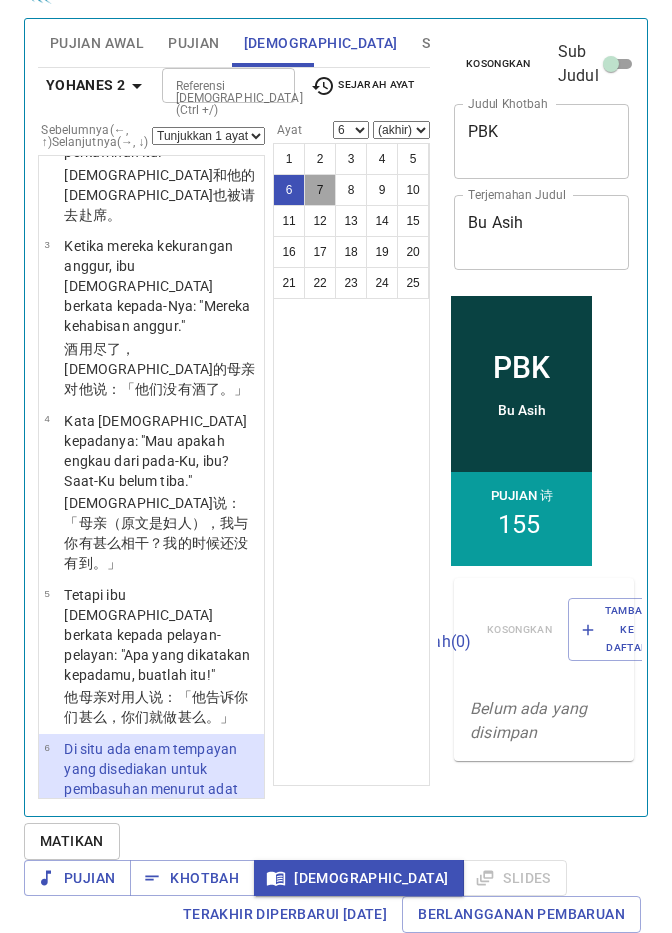 click on "7" at bounding box center (320, 190) 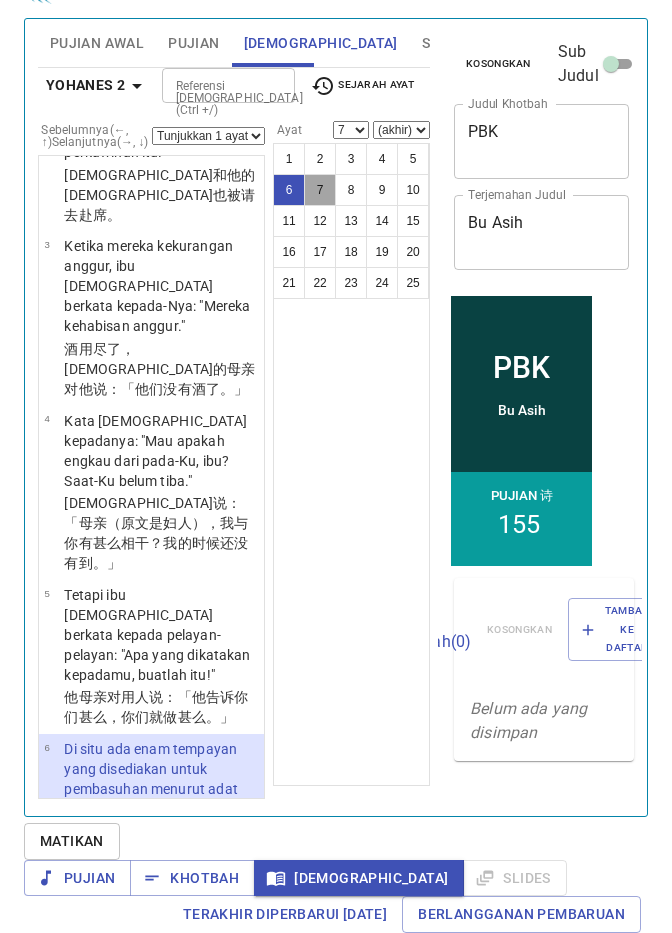 scroll, scrollTop: 689, scrollLeft: 0, axis: vertical 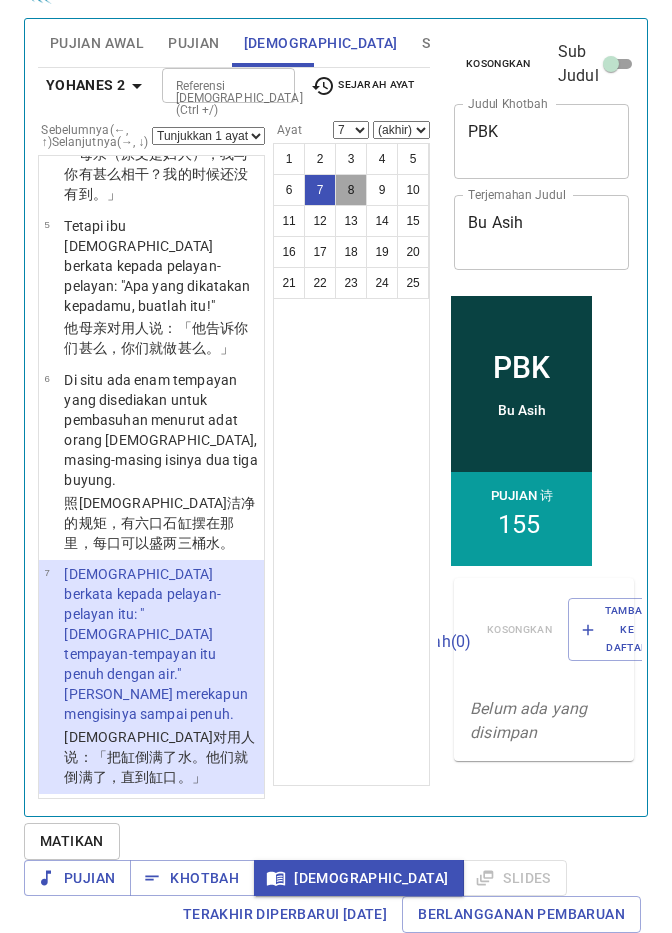 click on "8" at bounding box center (351, 190) 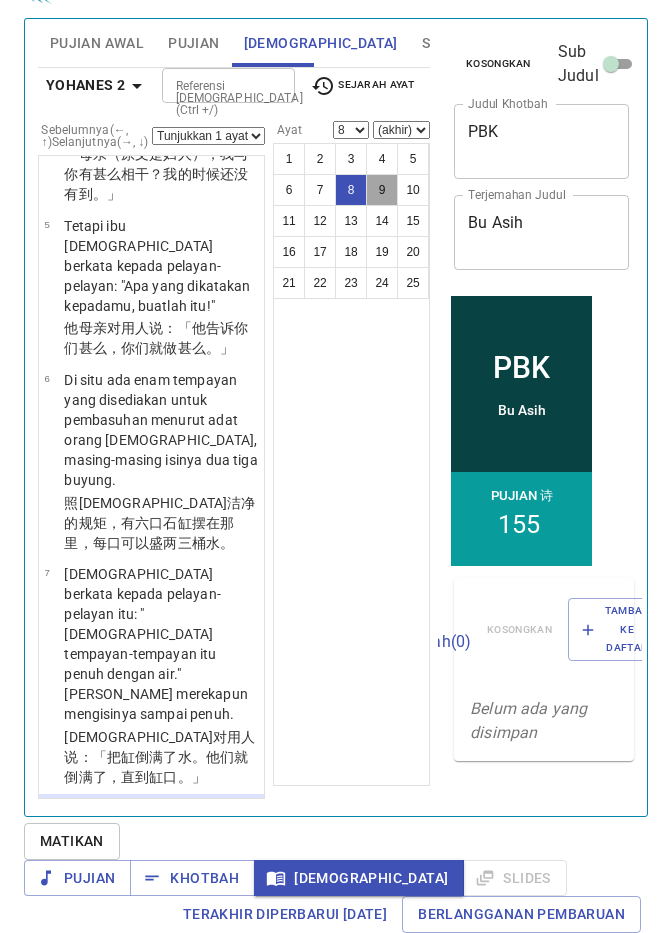 click on "9" at bounding box center (382, 190) 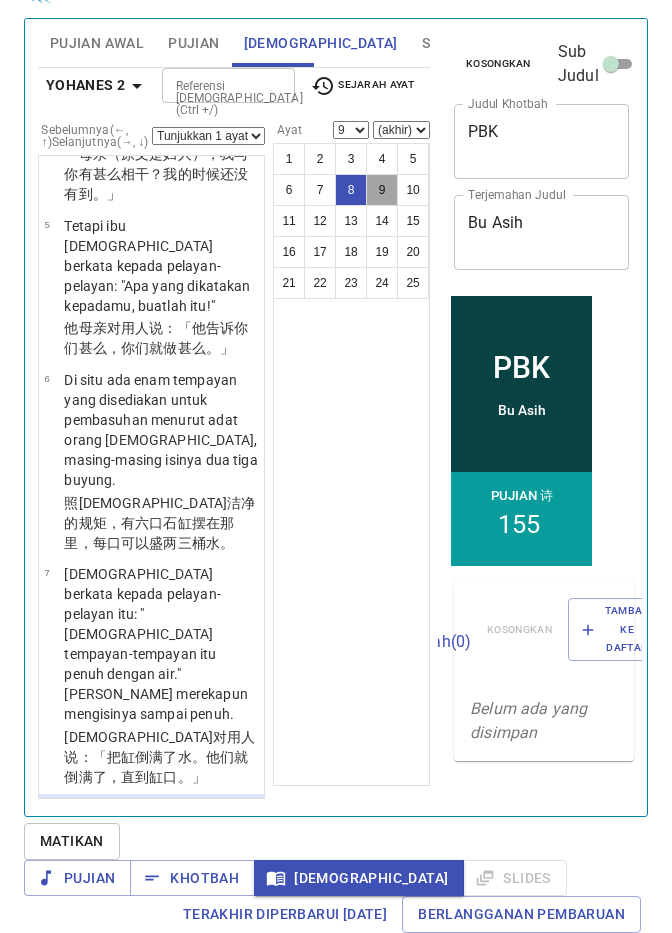 scroll, scrollTop: 1117, scrollLeft: 0, axis: vertical 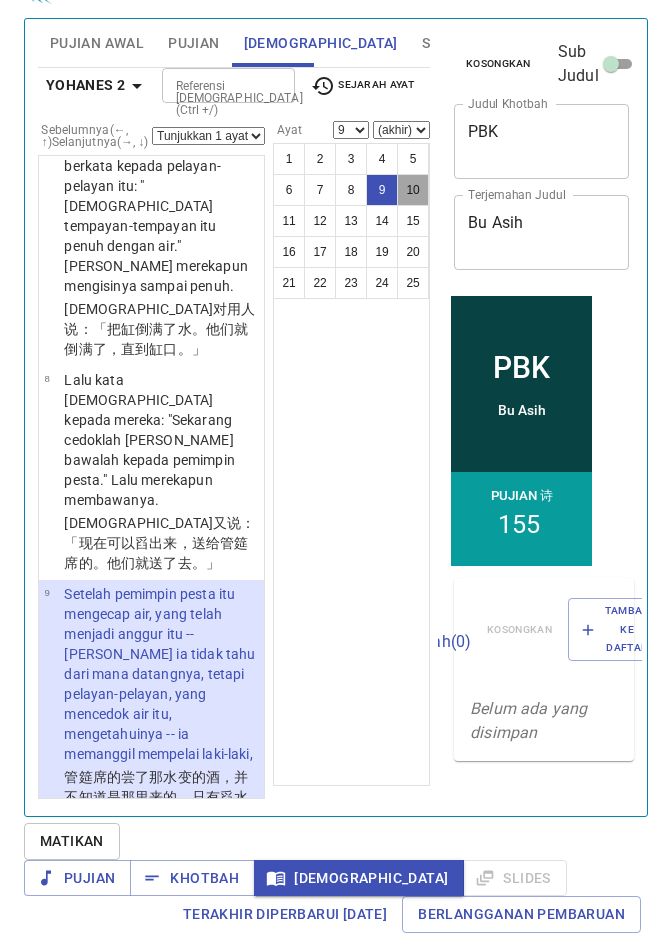 click on "10" at bounding box center [413, 190] 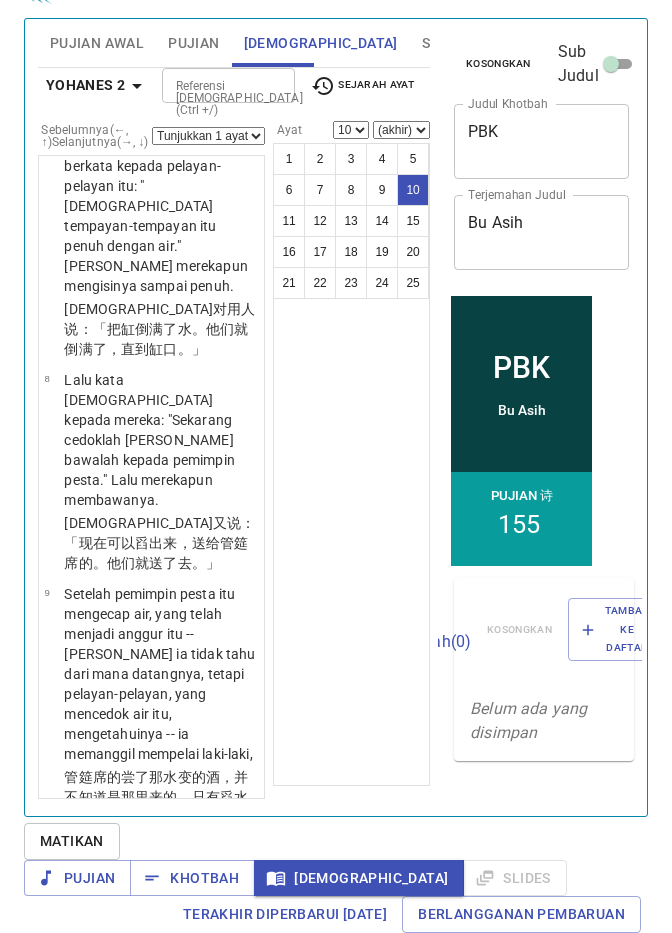 scroll, scrollTop: 1401, scrollLeft: 0, axis: vertical 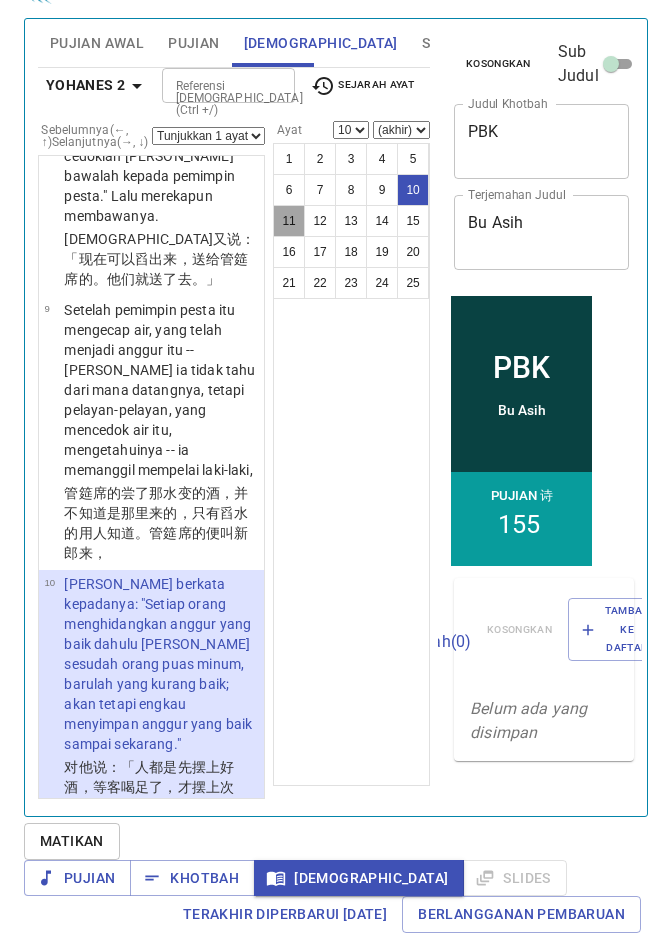 click on "11" at bounding box center [289, 221] 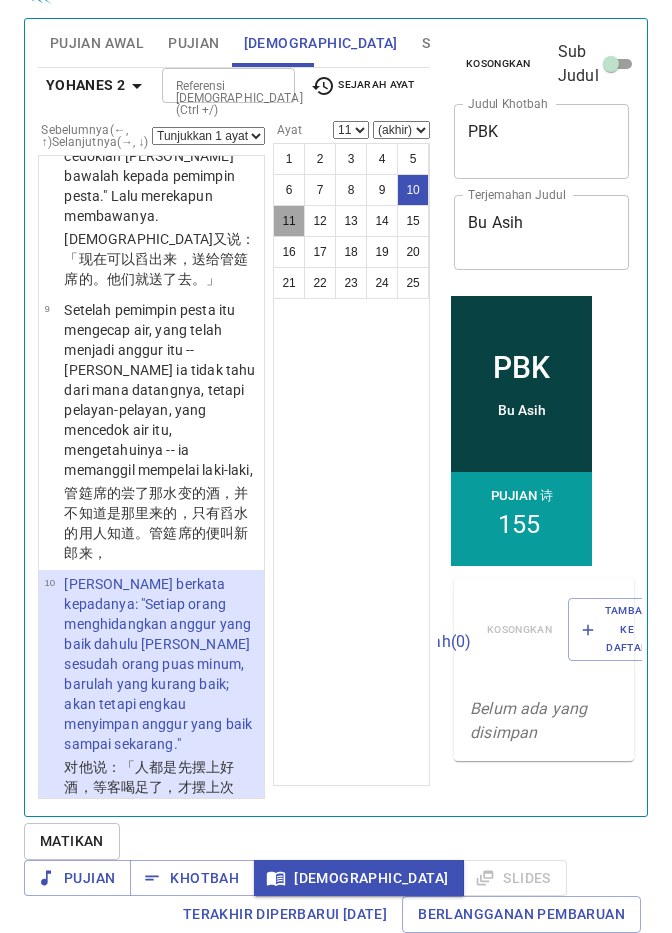 scroll, scrollTop: 1675, scrollLeft: 0, axis: vertical 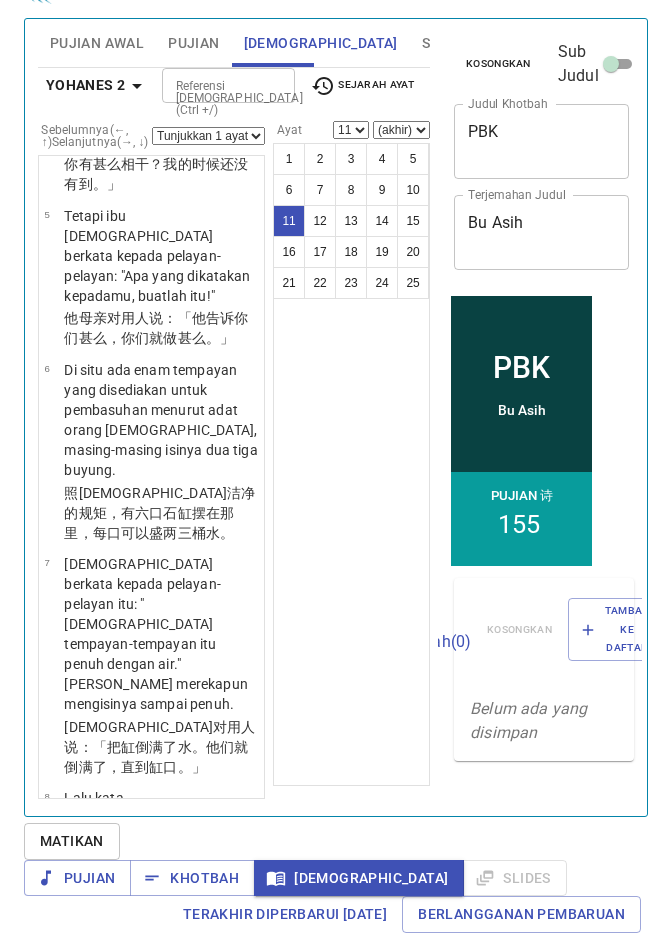 click on "Tunjukkan 1 ayat Tunjukkan 2 ayat Tunjukkan 3 ayat Tunjukkan 4 ayat Tunjukkan 5 ayat" at bounding box center [208, 136] 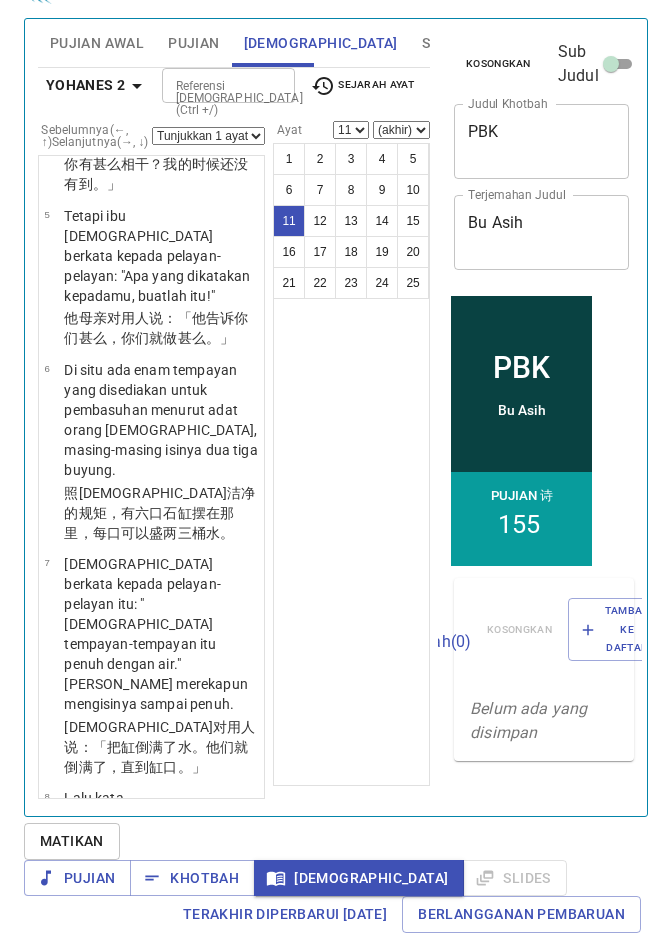 select on "5" 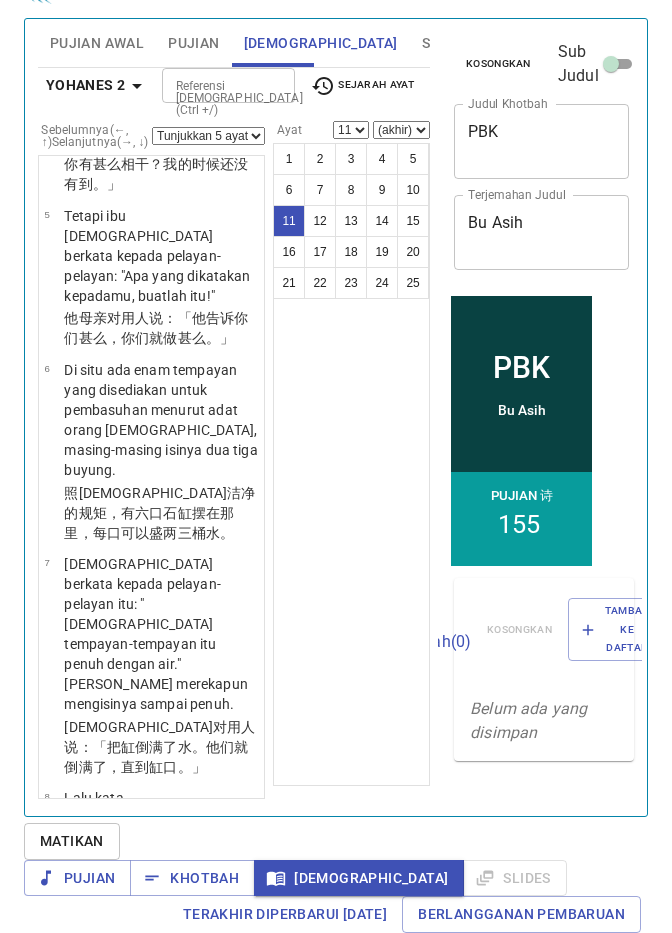 click on "Tunjukkan 1 ayat Tunjukkan 2 ayat Tunjukkan 3 ayat Tunjukkan 4 ayat Tunjukkan 5 ayat" at bounding box center (208, 136) 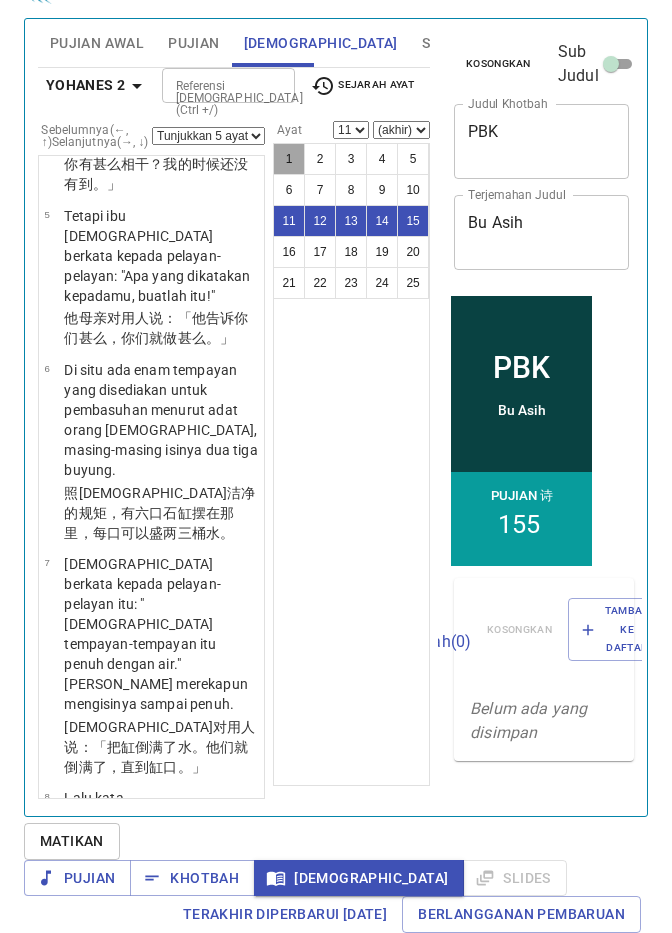 click on "1" at bounding box center (289, 159) 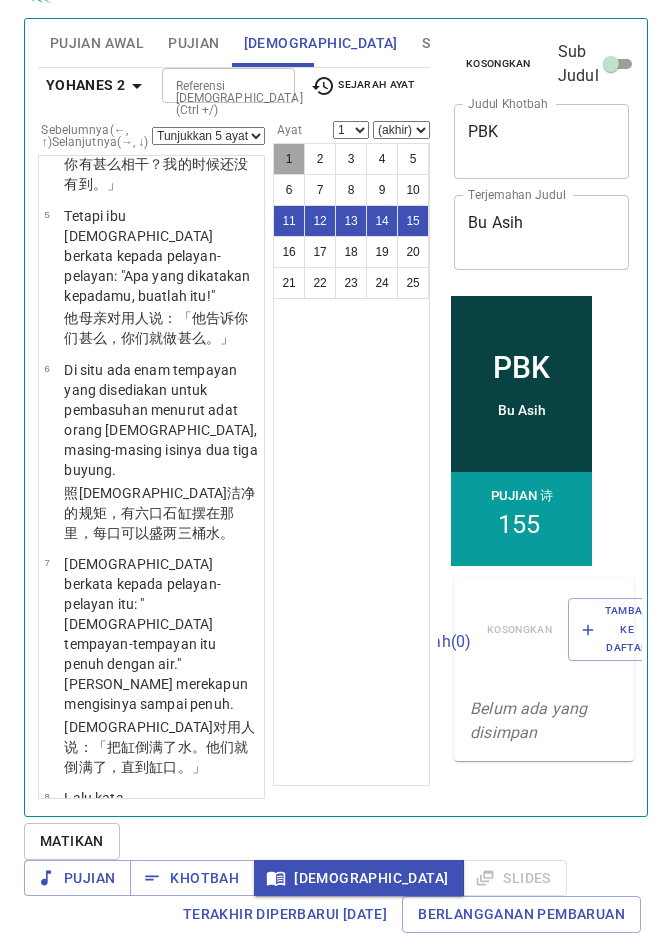 scroll, scrollTop: 0, scrollLeft: 0, axis: both 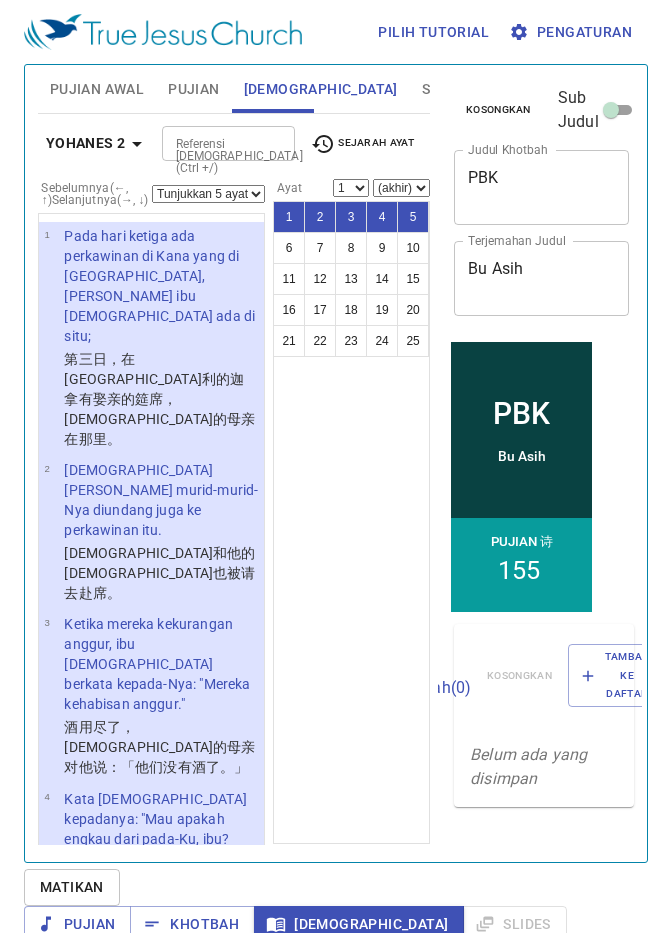 click on "Tunjukkan 1 ayat Tunjukkan 2 ayat Tunjukkan 3 ayat Tunjukkan 4 ayat Tunjukkan 5 ayat" at bounding box center [208, 194] 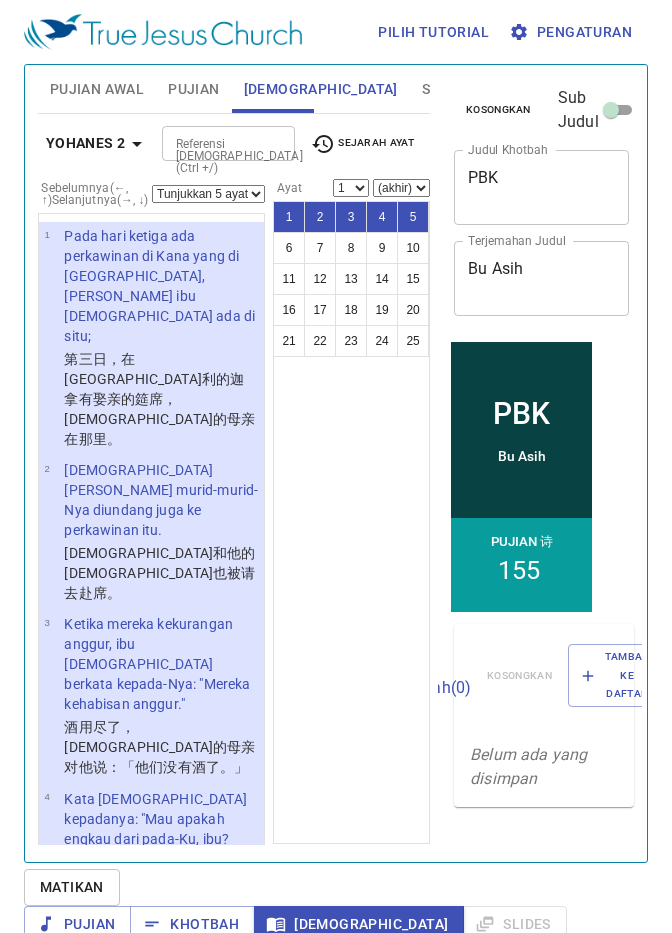 click on "1 2 3 4 5 6 7 8 9 10 11 12 13 14 15 16 17 18 19 20 21 22 23 24 25" at bounding box center [351, 522] 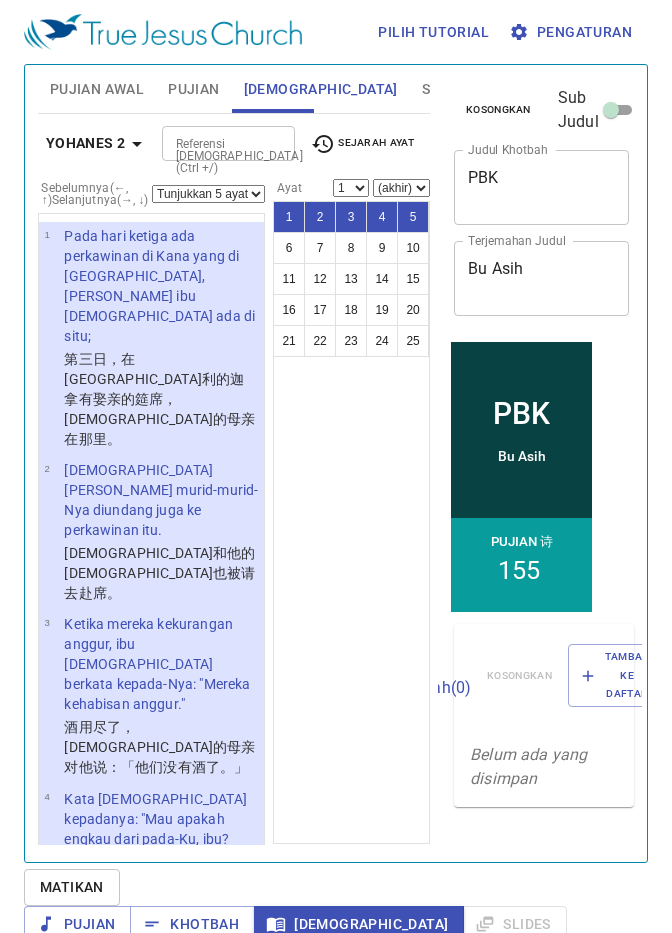 click on "Tunjukkan 1 ayat Tunjukkan 2 ayat Tunjukkan 3 ayat Tunjukkan 4 ayat Tunjukkan 5 ayat" at bounding box center (208, 194) 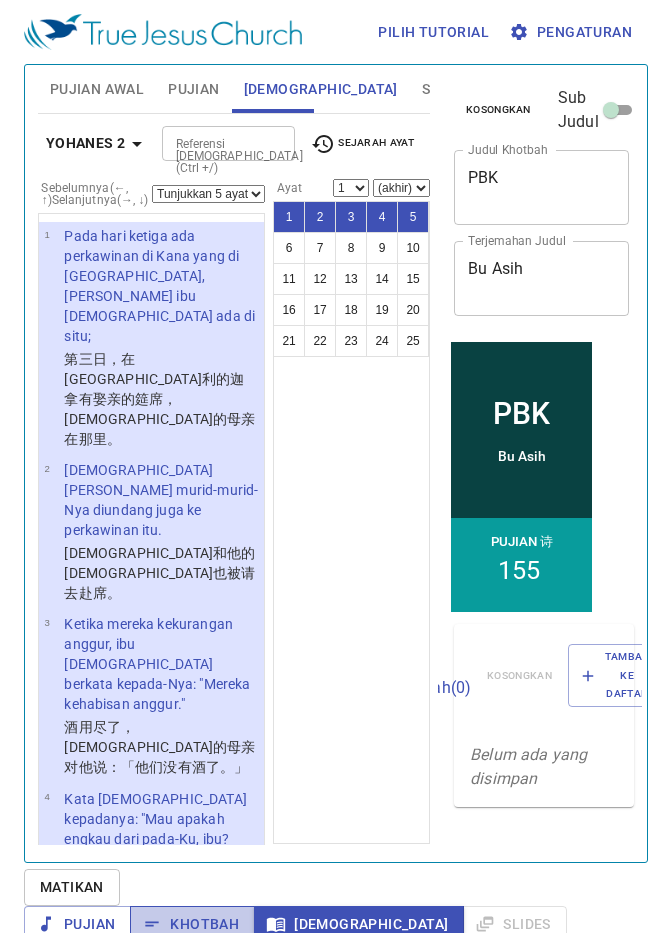 click on "Khotbah" at bounding box center [192, 924] 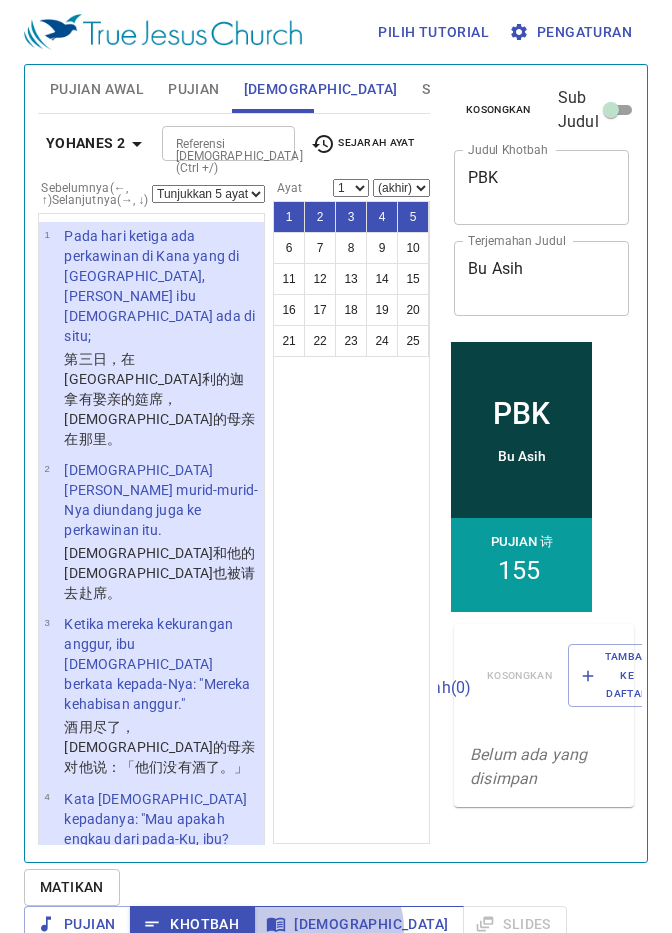 click on "Alkitab" at bounding box center (359, 924) 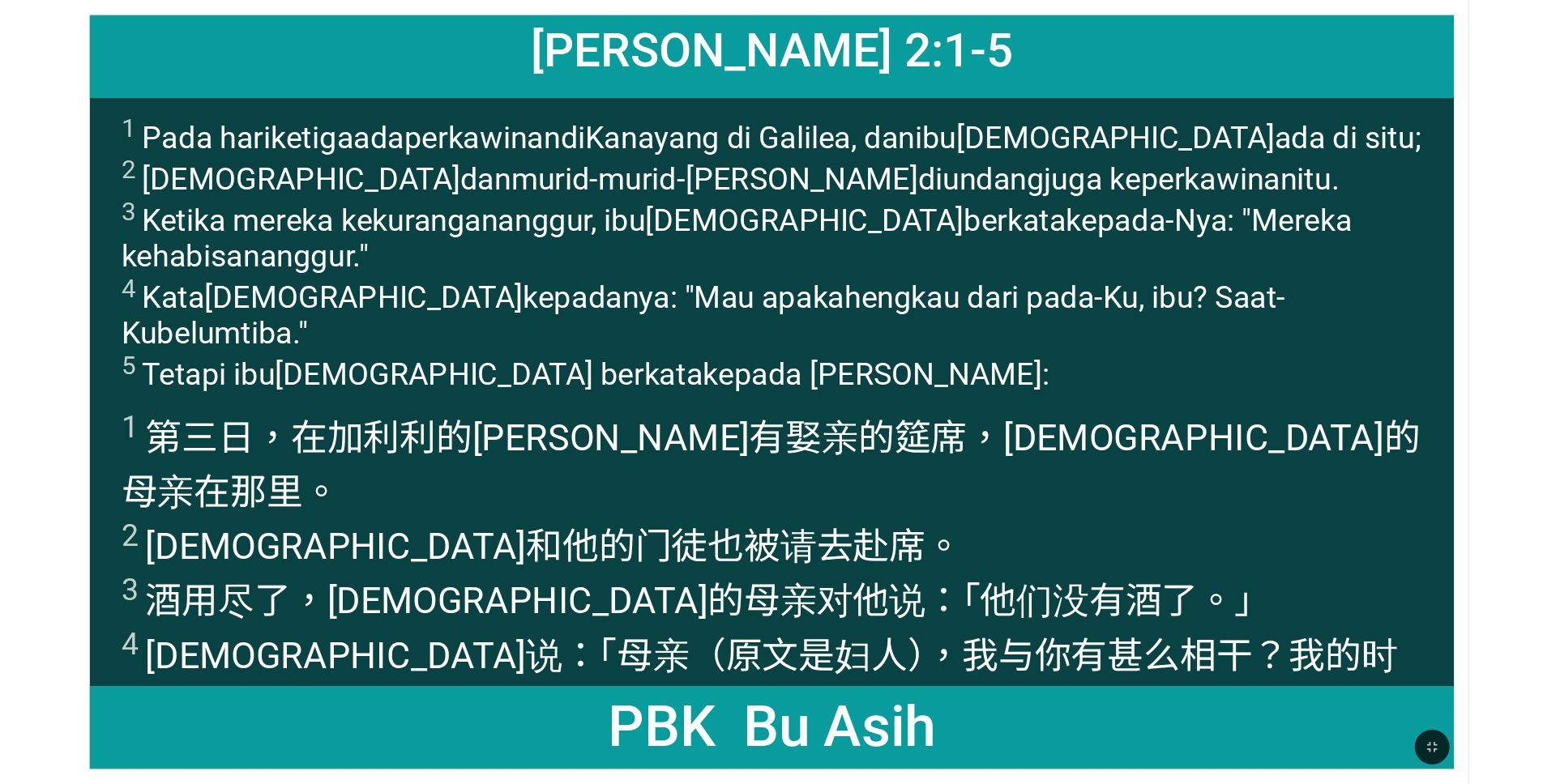 scroll, scrollTop: 0, scrollLeft: 0, axis: both 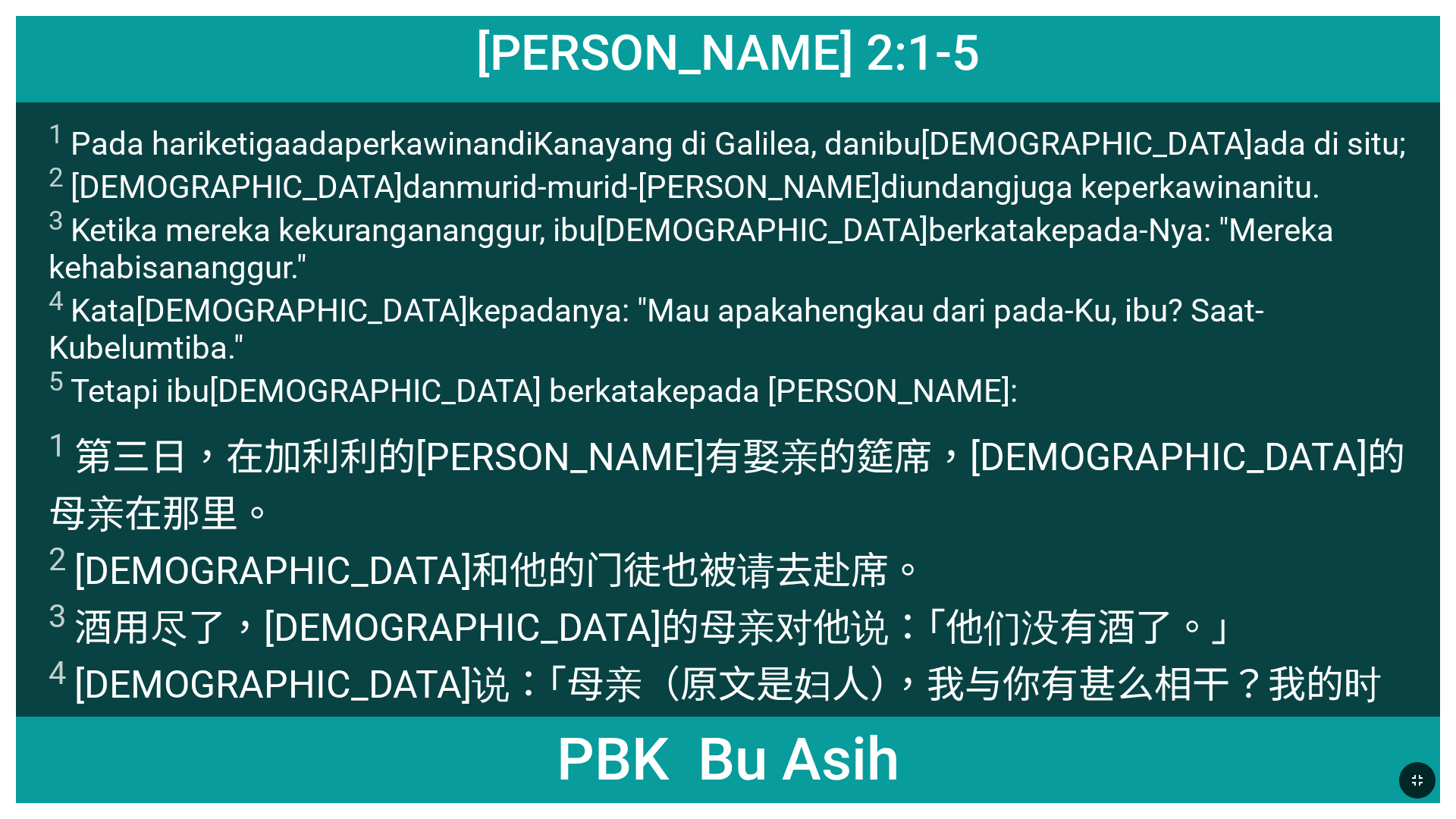 click 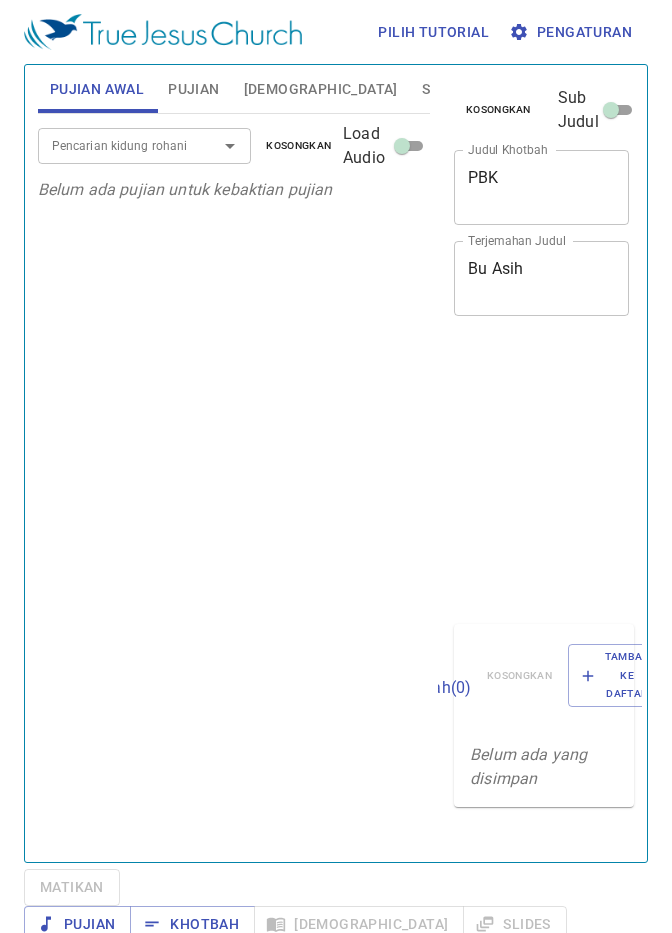 scroll, scrollTop: 0, scrollLeft: 0, axis: both 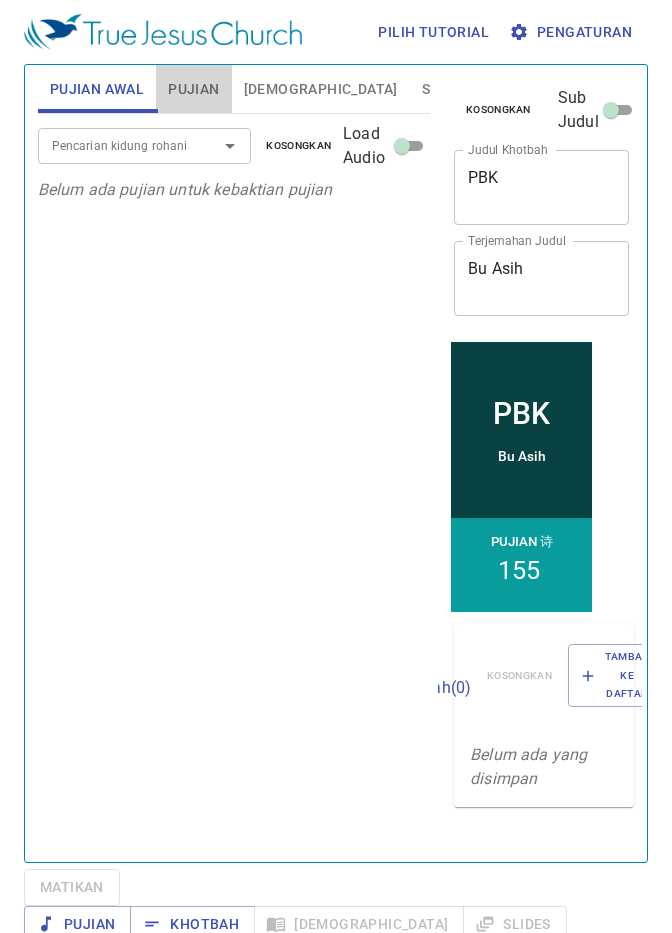 click on "Pujian" at bounding box center [193, 89] 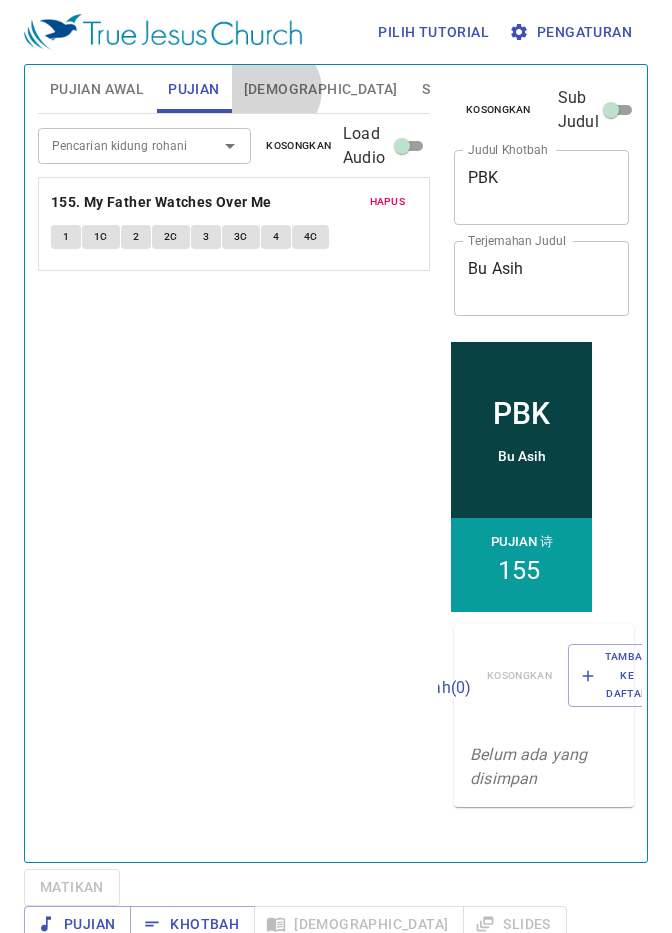 click on "[DEMOGRAPHIC_DATA]" at bounding box center (321, 89) 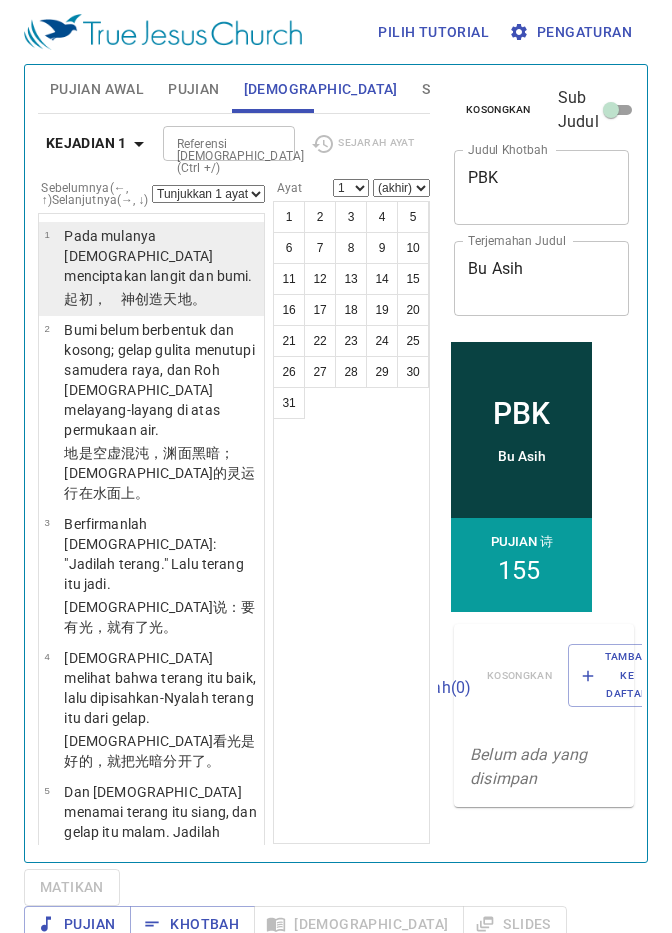 click on "Pada mulanya [DEMOGRAPHIC_DATA] menciptakan langit [PERSON_NAME] bumi." at bounding box center [161, 256] 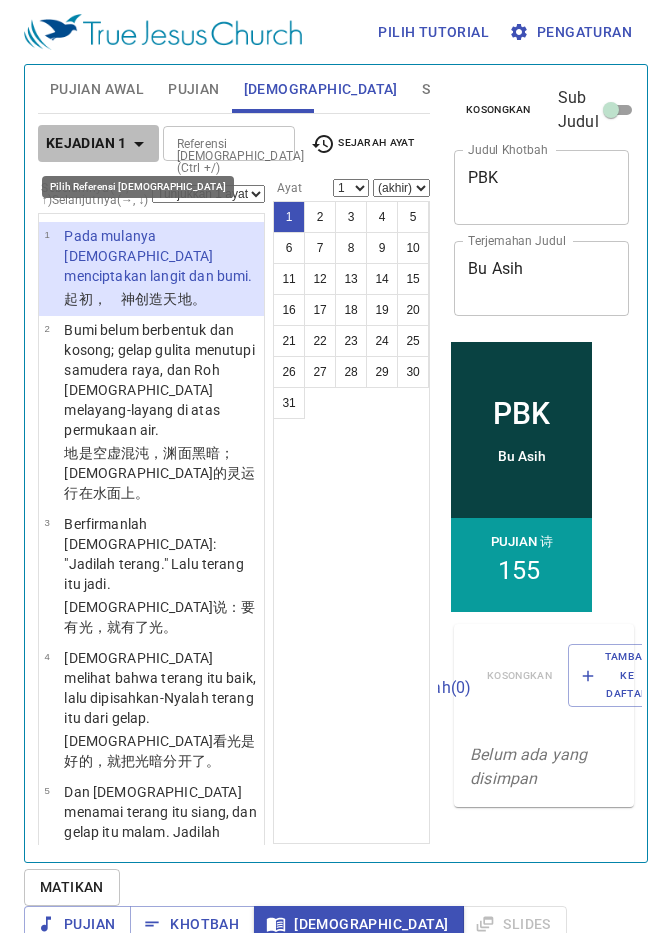 click on "Kejadian 1" at bounding box center [86, 143] 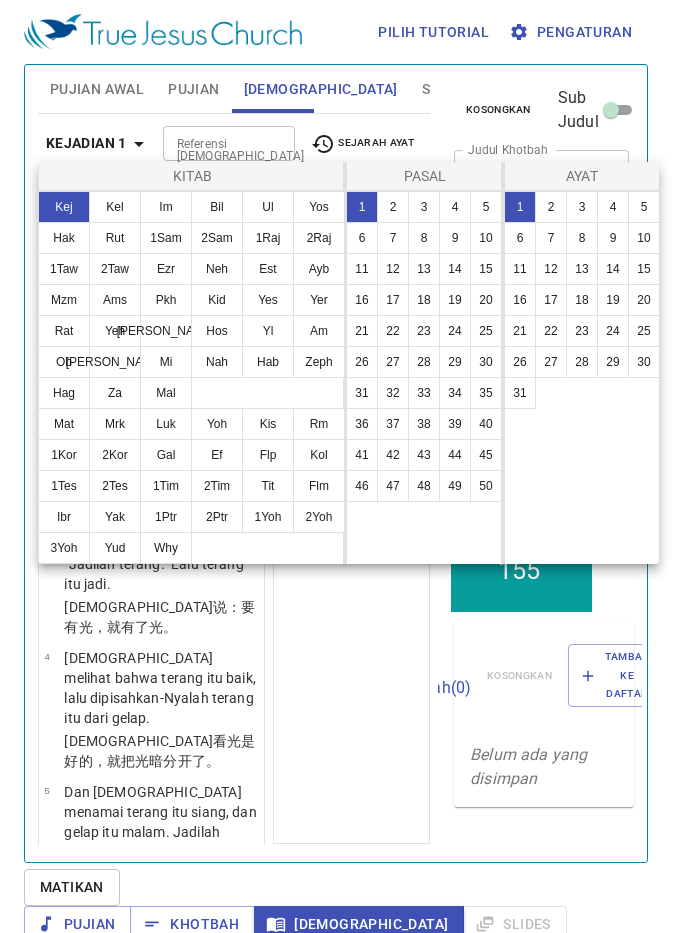 click at bounding box center (343, 466) 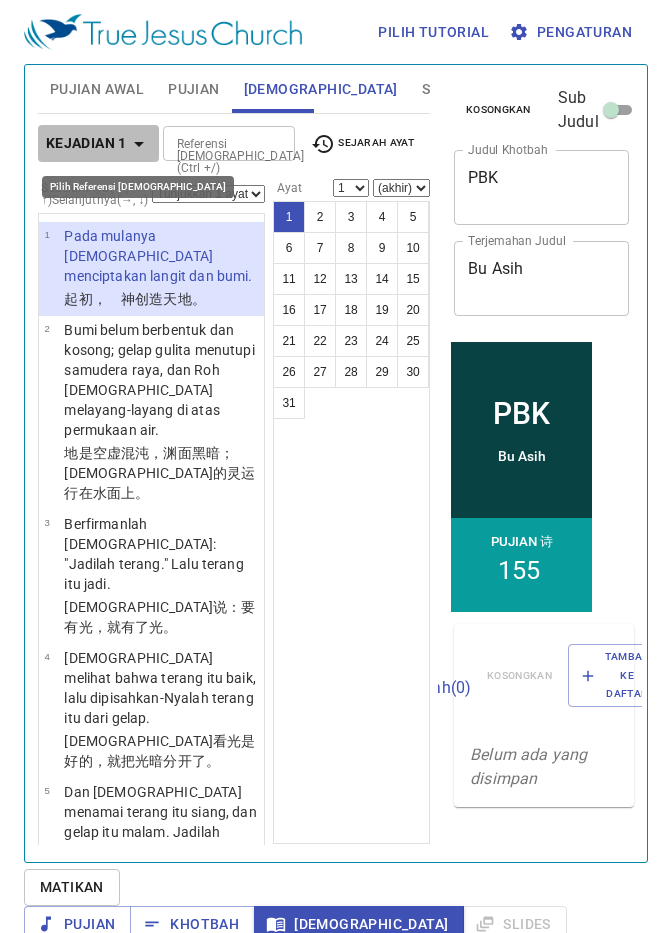 click on "Kejadian 1" at bounding box center [86, 143] 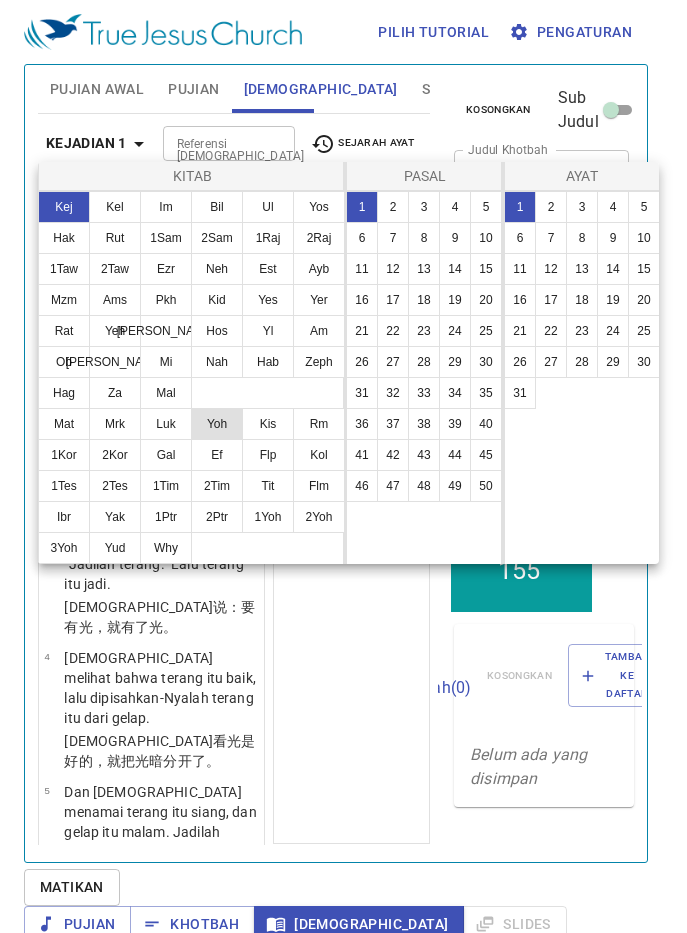 click on "Yoh" at bounding box center (217, 424) 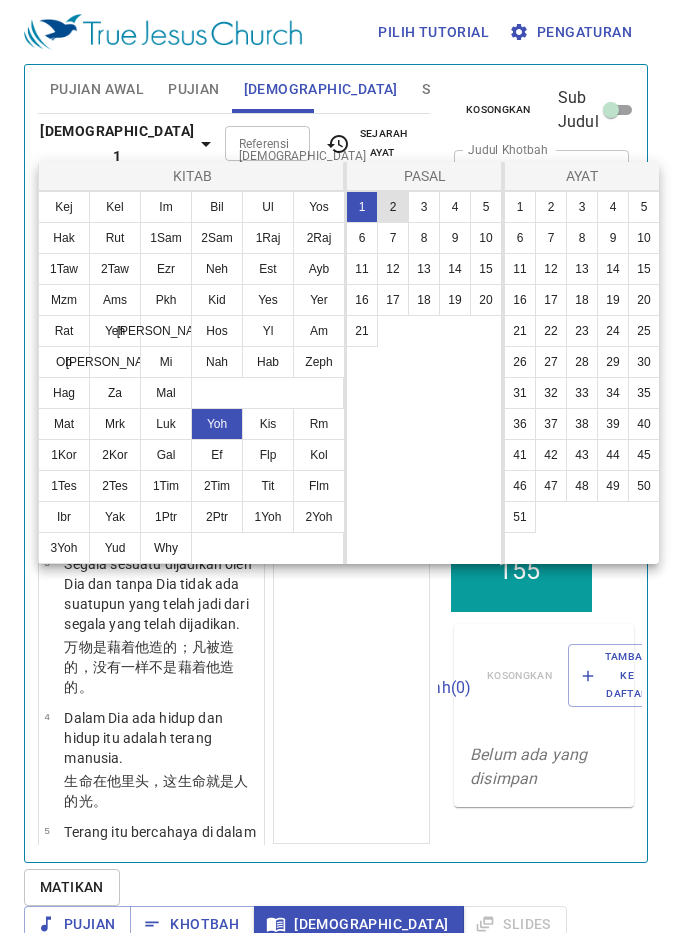 click on "2" at bounding box center (393, 207) 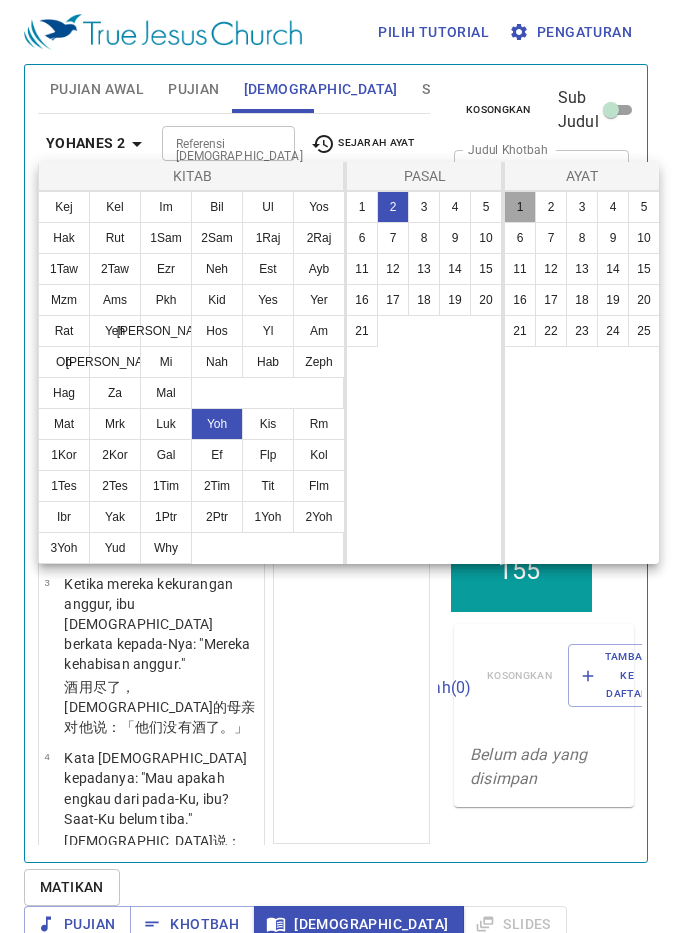 click on "1" at bounding box center [520, 207] 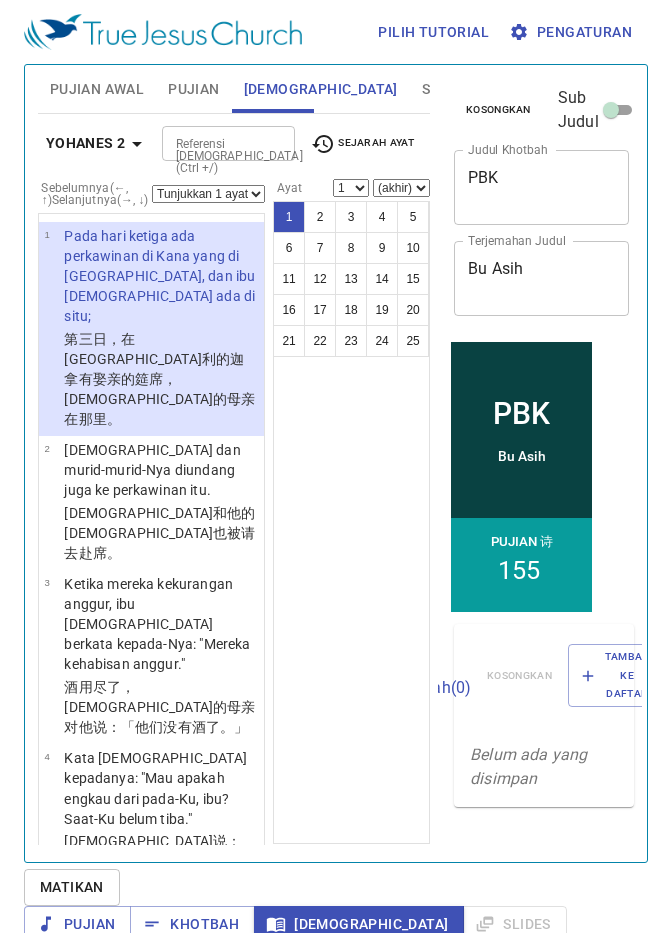 click on "Tunjukkan 1 ayat Tunjukkan 2 ayat Tunjukkan 3 ayat Tunjukkan 4 ayat Tunjukkan 5 ayat" at bounding box center (208, 194) 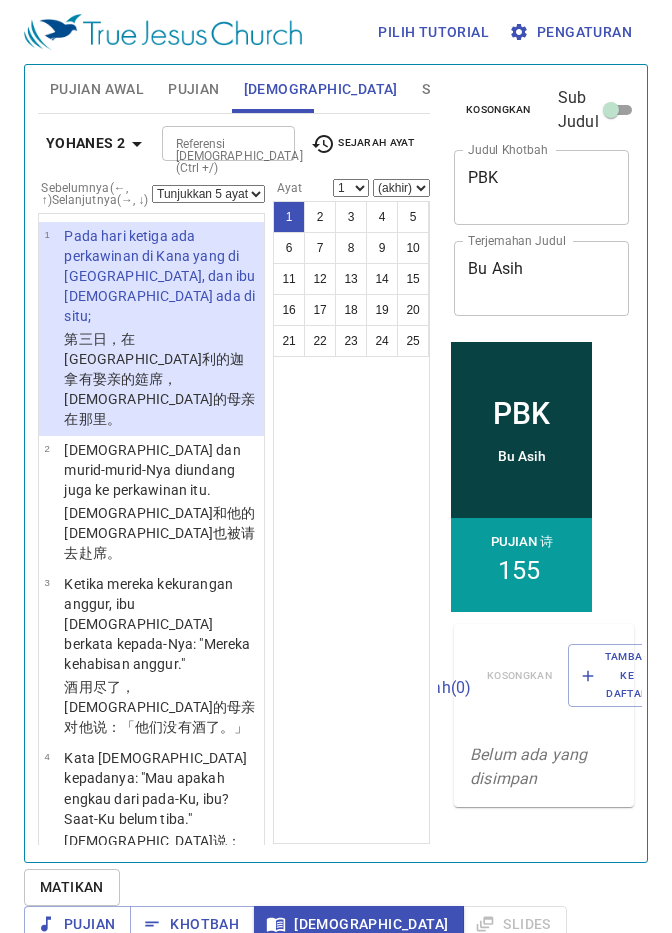 click on "Tunjukkan 1 ayat Tunjukkan 2 ayat Tunjukkan 3 ayat Tunjukkan 4 ayat Tunjukkan 5 ayat" at bounding box center (208, 194) 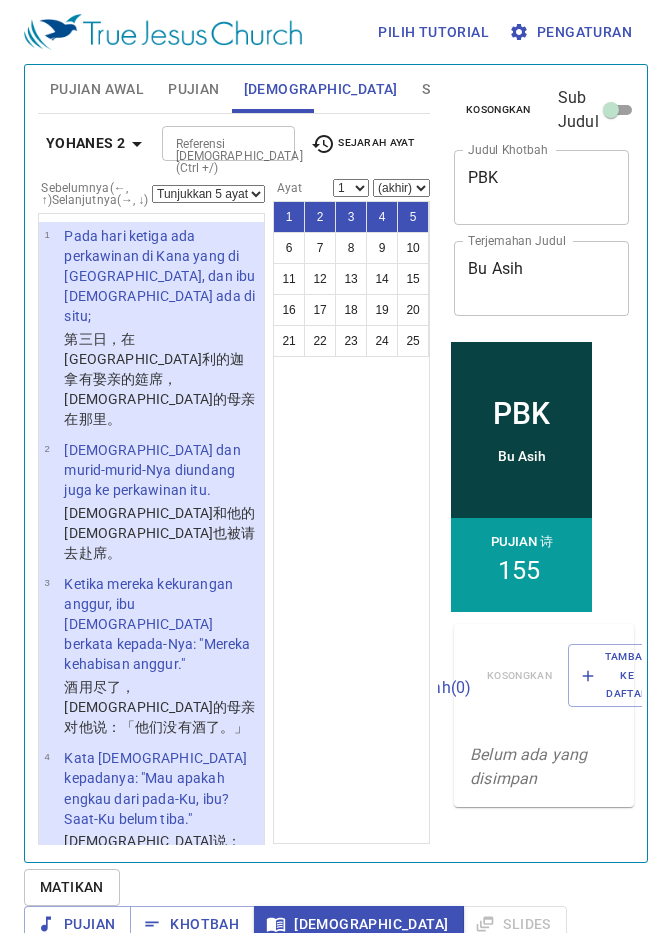 click on "Tunjukkan 1 ayat Tunjukkan 2 ayat Tunjukkan 3 ayat Tunjukkan 4 ayat Tunjukkan 5 ayat" at bounding box center [208, 194] 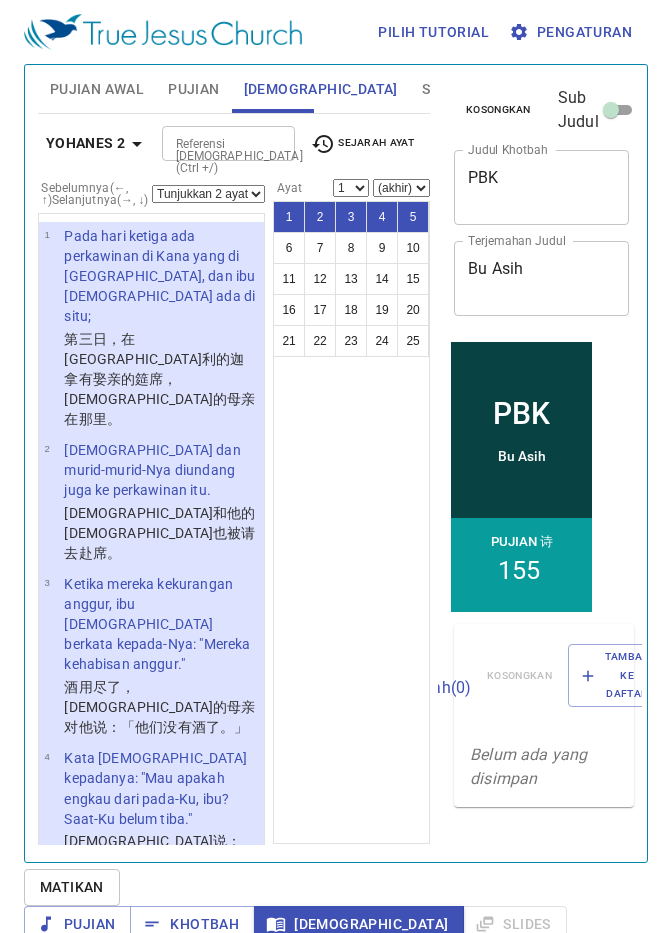 click on "Tunjukkan 1 ayat Tunjukkan 2 ayat Tunjukkan 3 ayat Tunjukkan 4 ayat Tunjukkan 5 ayat" at bounding box center [208, 194] 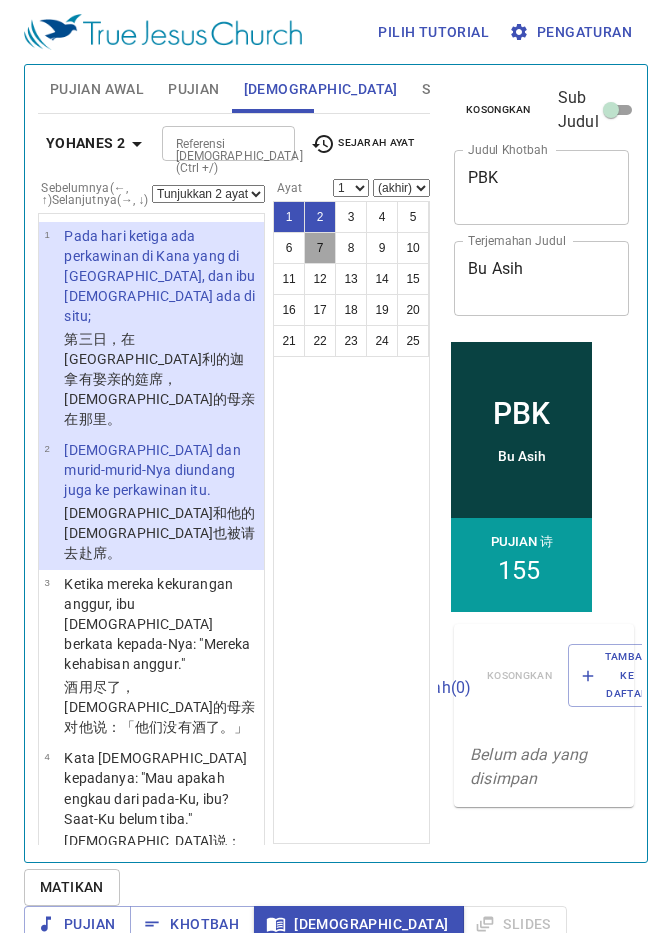 click on "7" at bounding box center [320, 248] 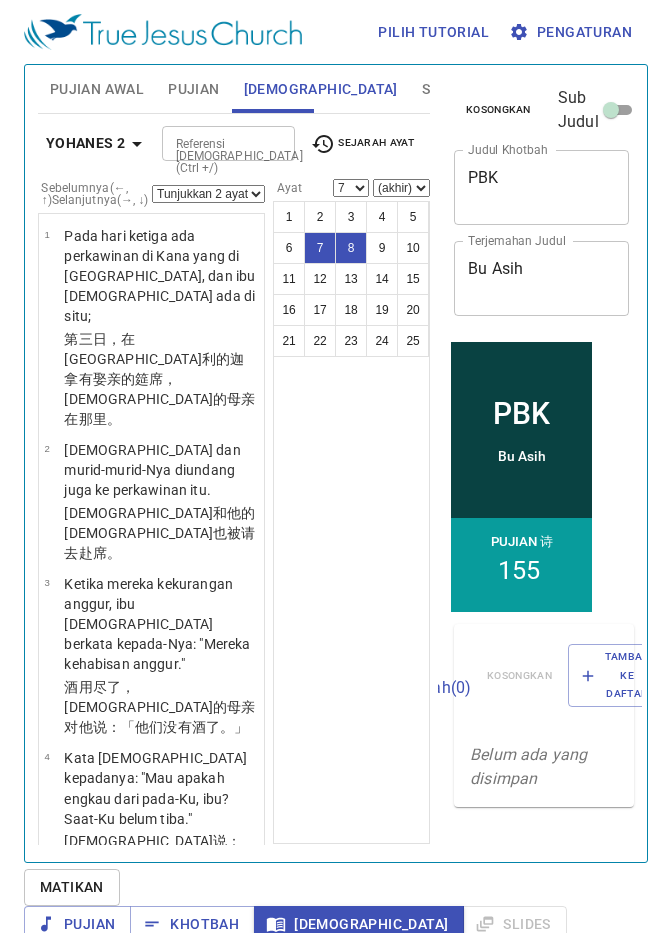 scroll, scrollTop: 689, scrollLeft: 0, axis: vertical 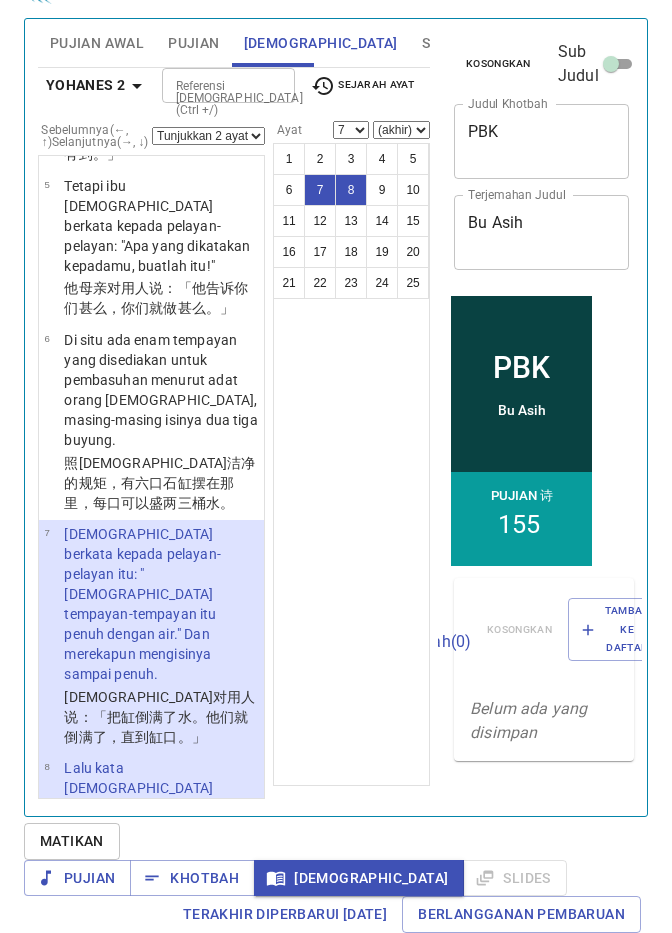 click on "Tunjukkan 1 ayat Tunjukkan 2 ayat Tunjukkan 3 ayat Tunjukkan 4 ayat Tunjukkan 5 ayat" at bounding box center (208, 136) 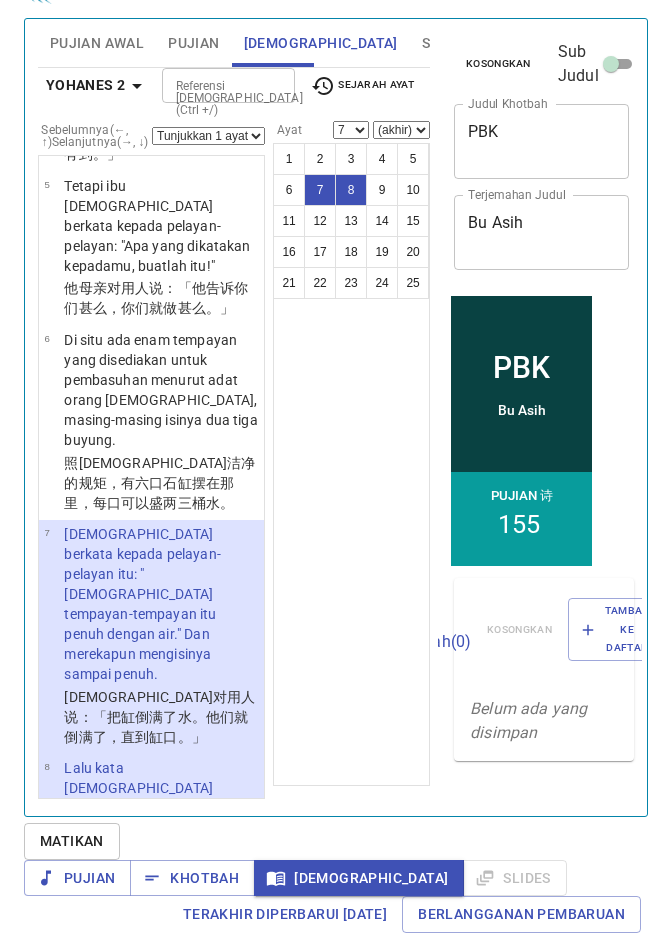 click on "Tunjukkan 1 ayat Tunjukkan 2 ayat Tunjukkan 3 ayat Tunjukkan 4 ayat Tunjukkan 5 ayat" at bounding box center [208, 136] 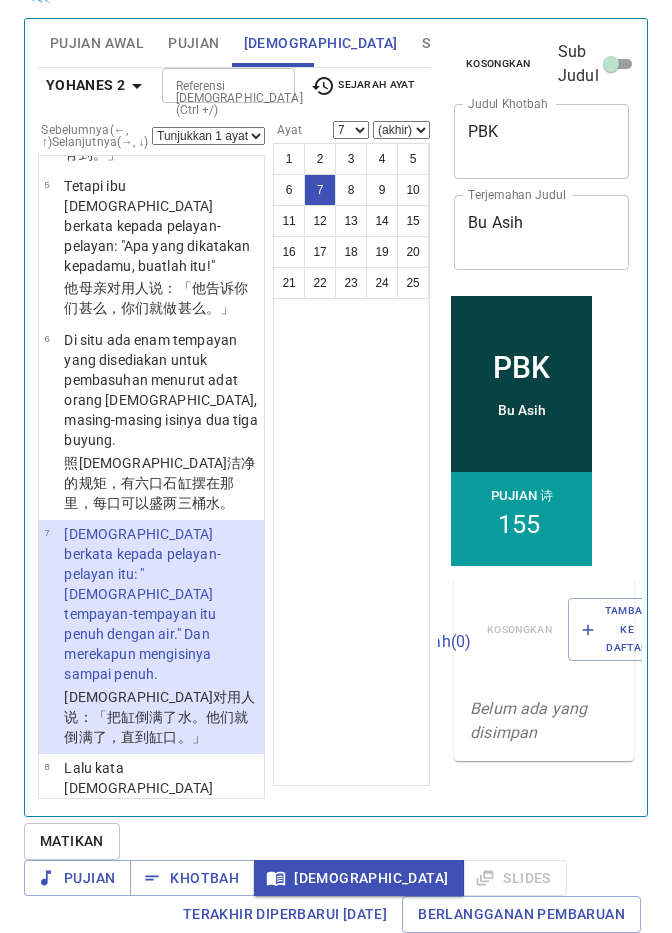 click on "7" at bounding box center [320, 190] 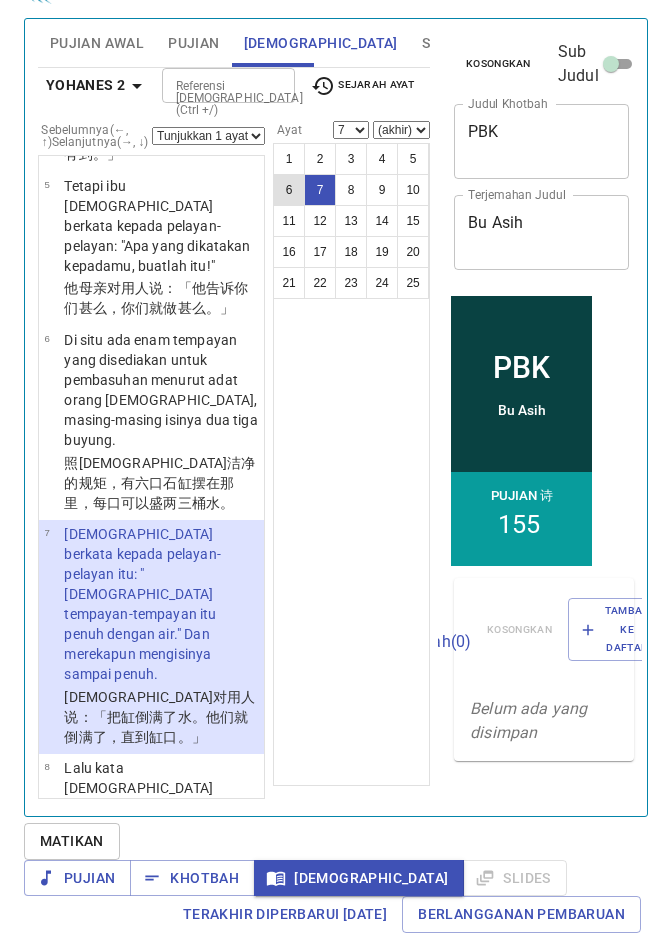 click on "6" at bounding box center (289, 190) 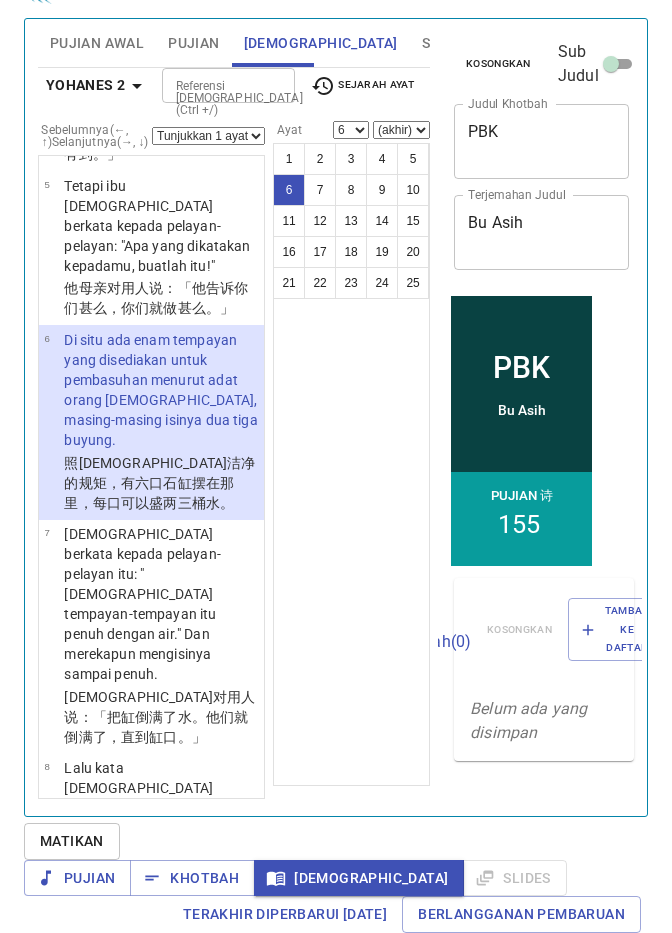click on "6" at bounding box center (289, 190) 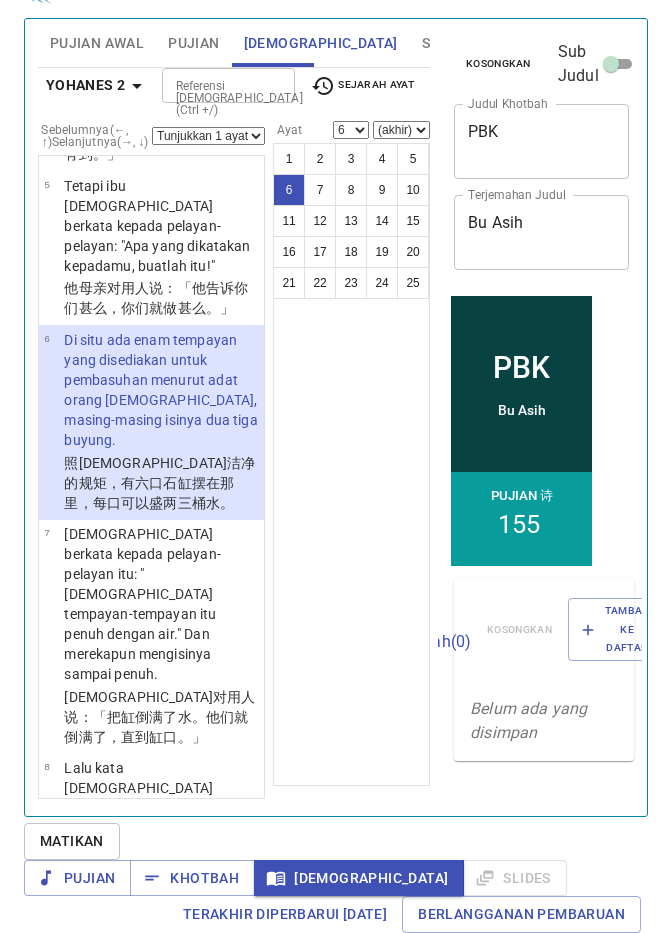 click on "6" at bounding box center [289, 190] 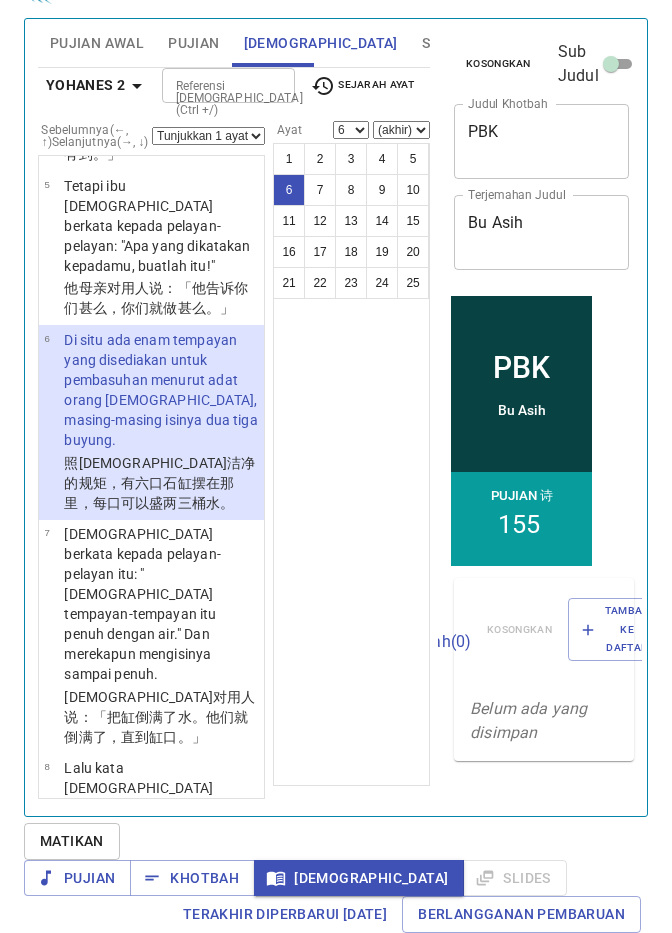 click on "6" at bounding box center (289, 190) 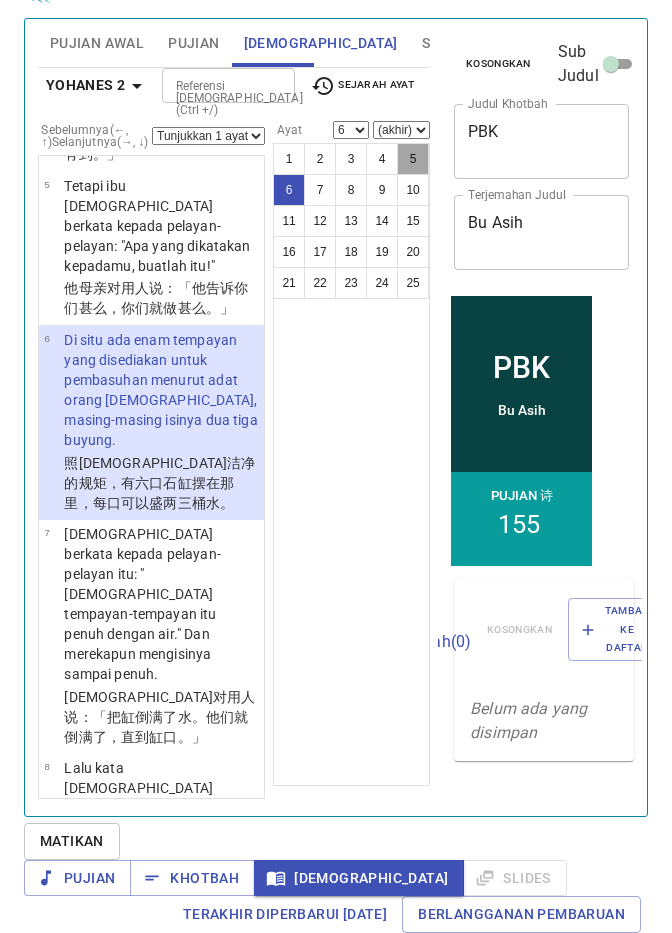 click on "5" at bounding box center (413, 159) 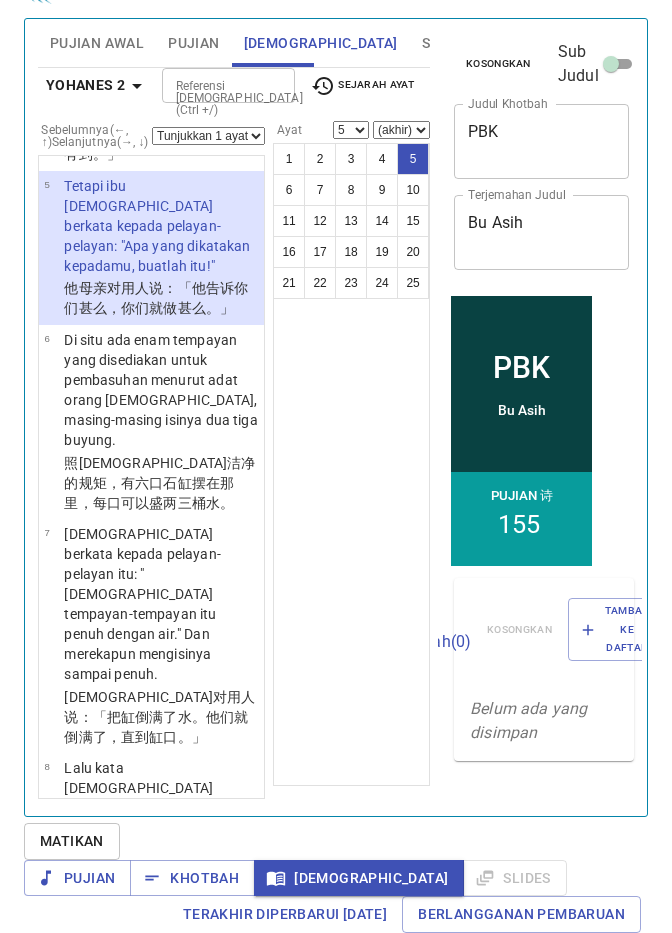 scroll, scrollTop: 320, scrollLeft: 0, axis: vertical 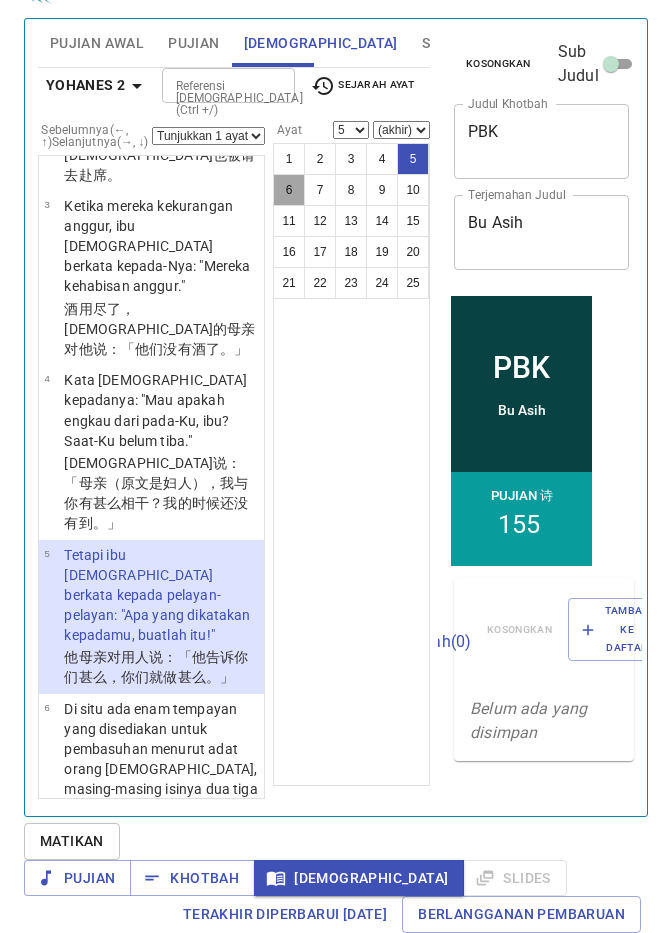 click on "6" at bounding box center [289, 190] 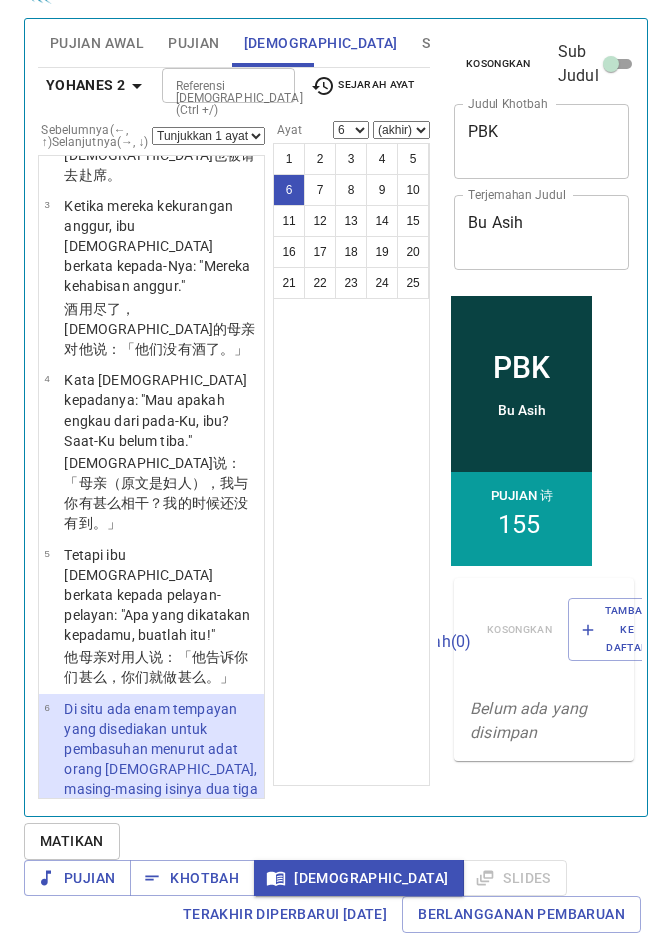 click on "1 2 3 4 5 6 7 8 9 10 11 12 13 14 15 16 17 18 19 20 21 22 23 24 25" at bounding box center [351, 130] 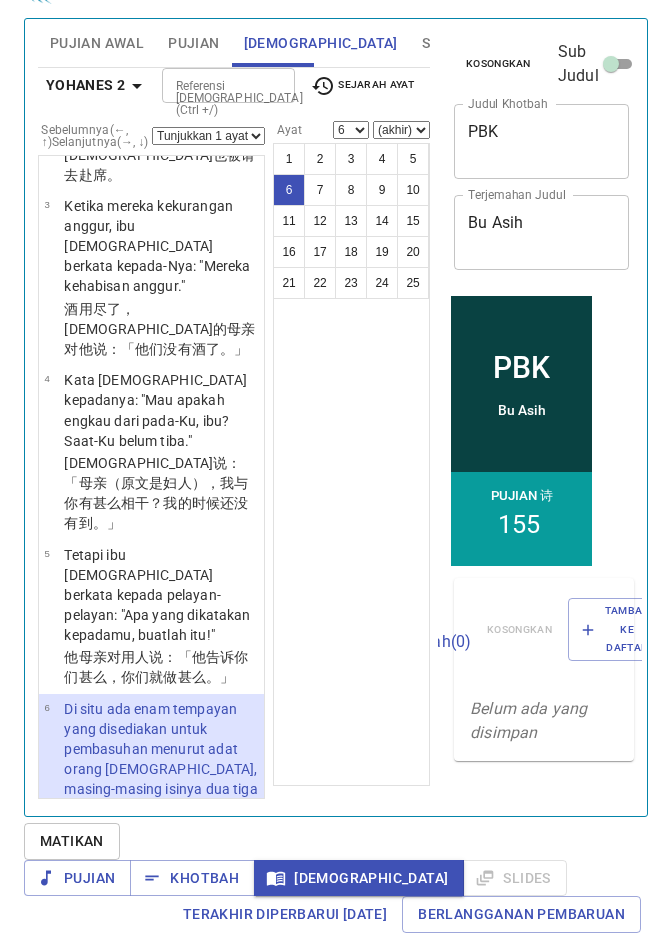 click on "1 2 3 4 5 6 7 8 9 10 11 12 13 14 15 16 17 18 19 20 21 22 23 24 25" at bounding box center (351, 130) 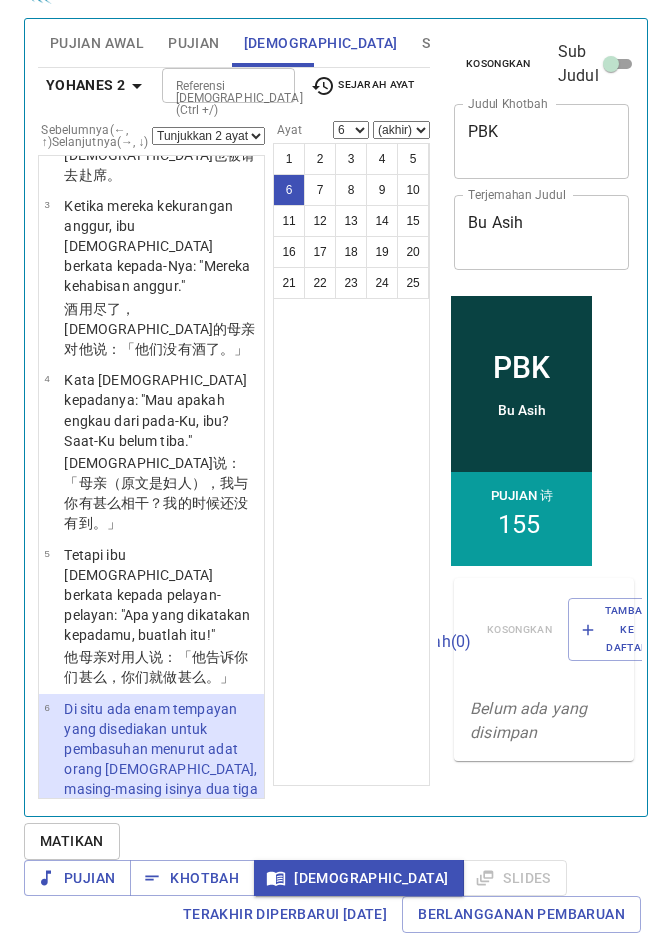 click on "Tunjukkan 1 ayat Tunjukkan 2 ayat Tunjukkan 3 ayat Tunjukkan 4 ayat Tunjukkan 5 ayat" at bounding box center (208, 136) 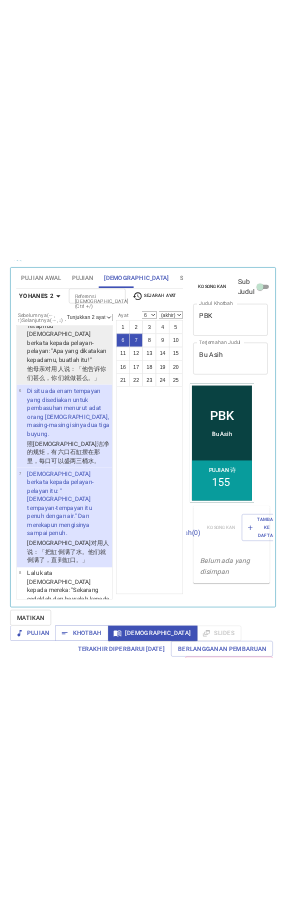 scroll, scrollTop: 320, scrollLeft: 0, axis: vertical 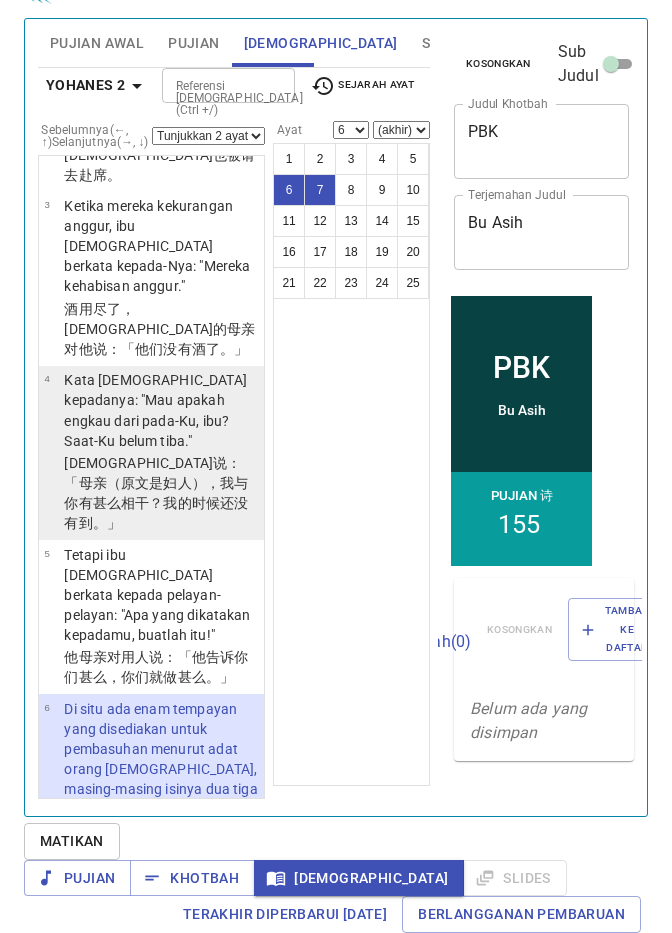 click on "Kata Yesus kepadanya: "Mau apakah engkau dari pada-Ku, ibu? Saat-Ku belum tiba."" at bounding box center [161, 410] 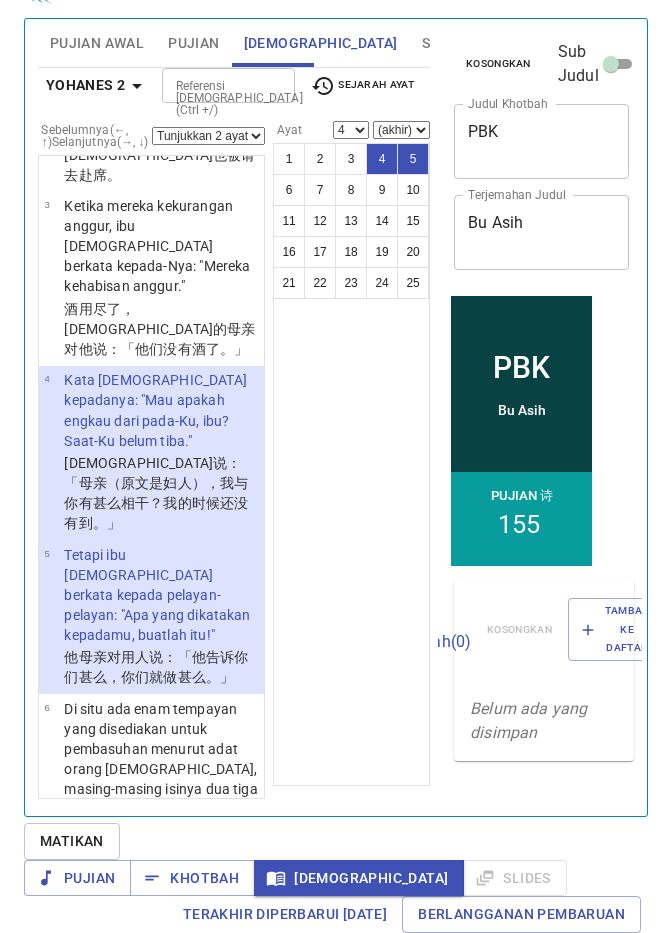 click on "4" at bounding box center (382, 159) 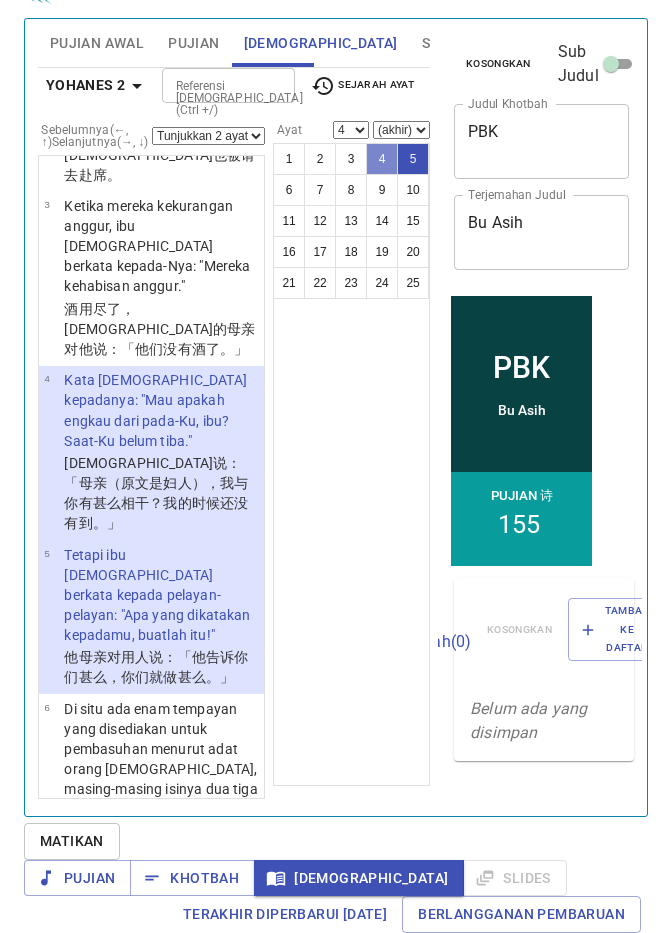 click on "4" at bounding box center (382, 159) 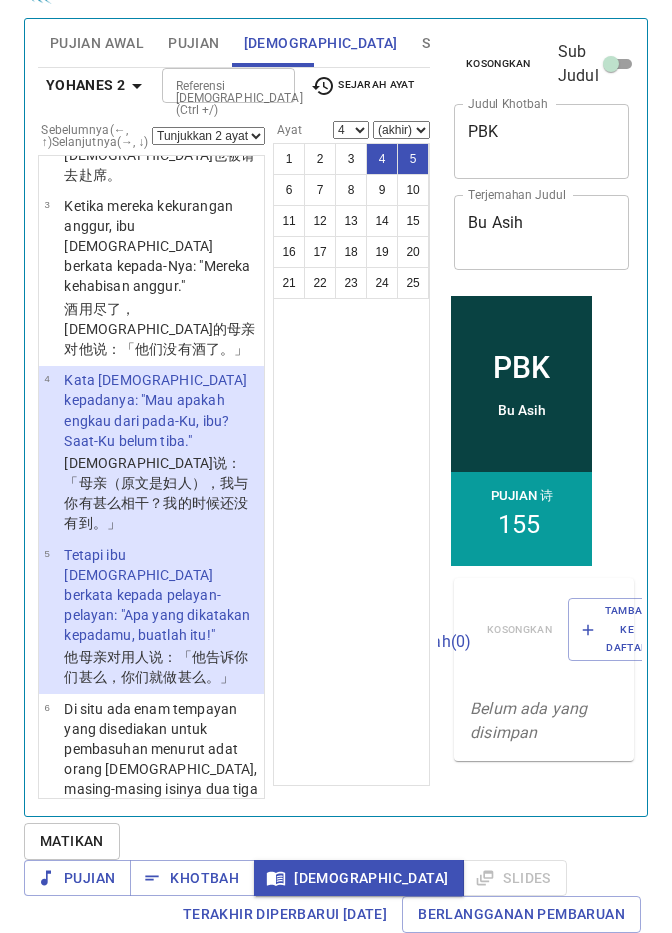 click on "4" at bounding box center [382, 159] 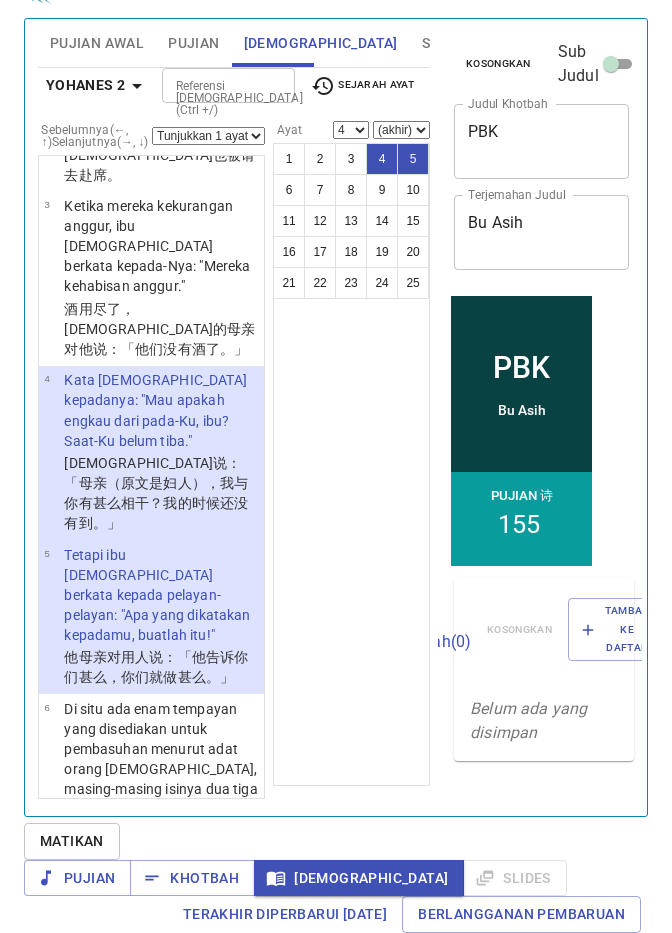 click on "Tunjukkan 1 ayat Tunjukkan 2 ayat Tunjukkan 3 ayat Tunjukkan 4 ayat Tunjukkan 5 ayat" at bounding box center (208, 136) 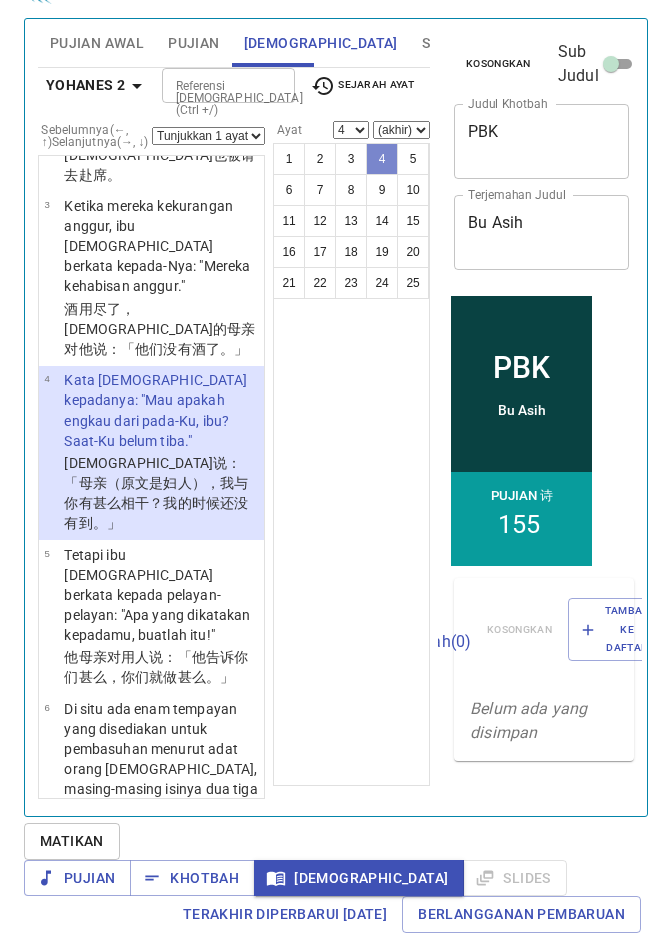 click on "4" at bounding box center (382, 159) 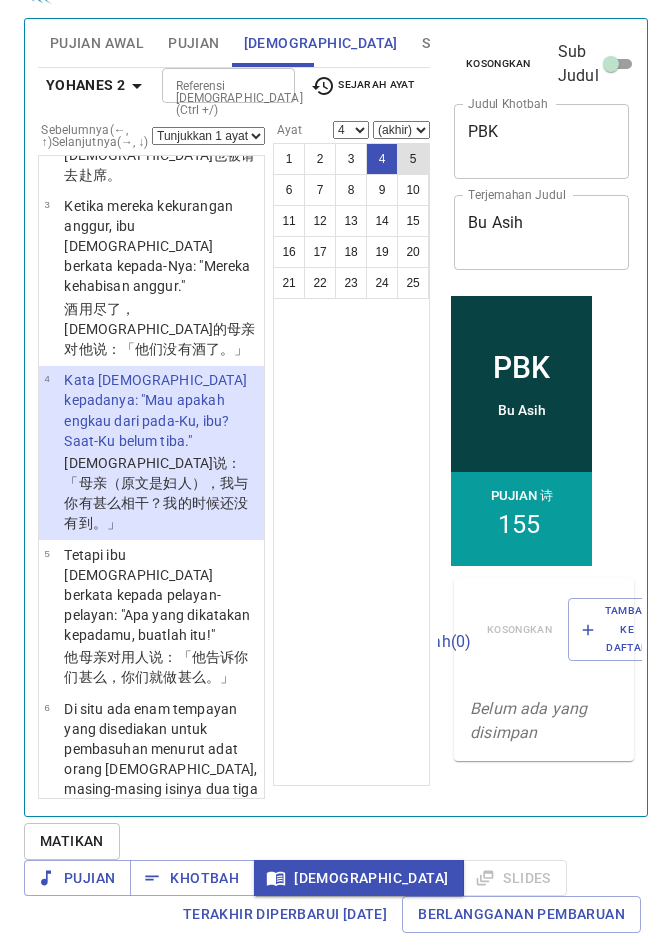 click on "5" at bounding box center (413, 159) 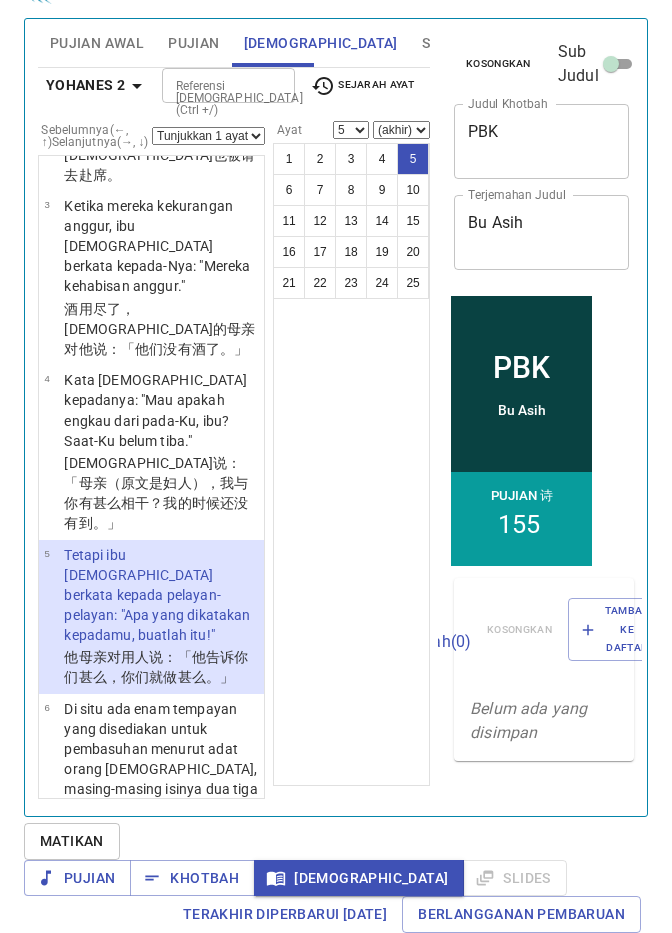 click on "5" at bounding box center [413, 159] 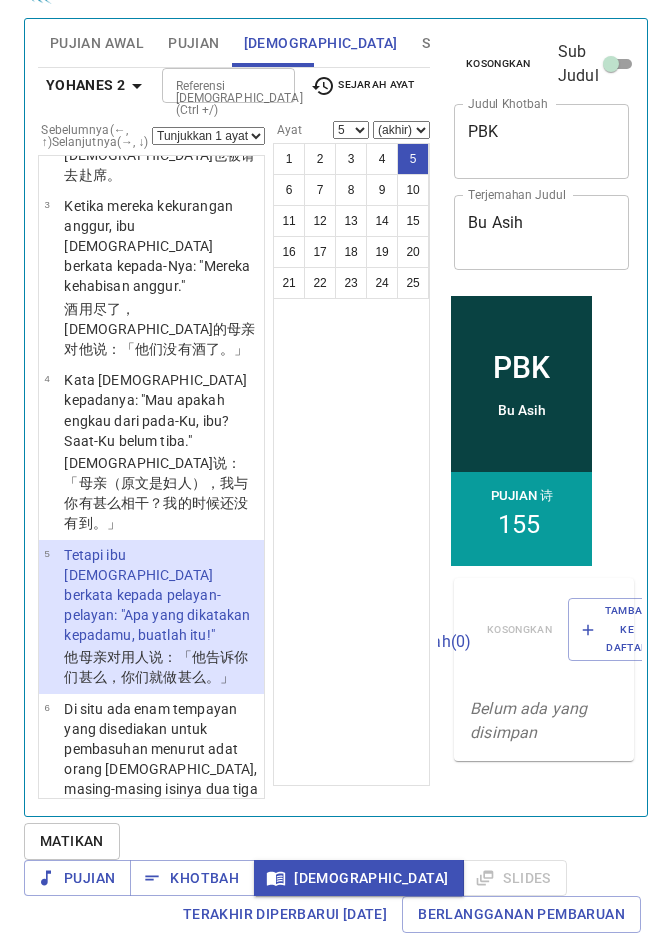 click on "5" at bounding box center (413, 159) 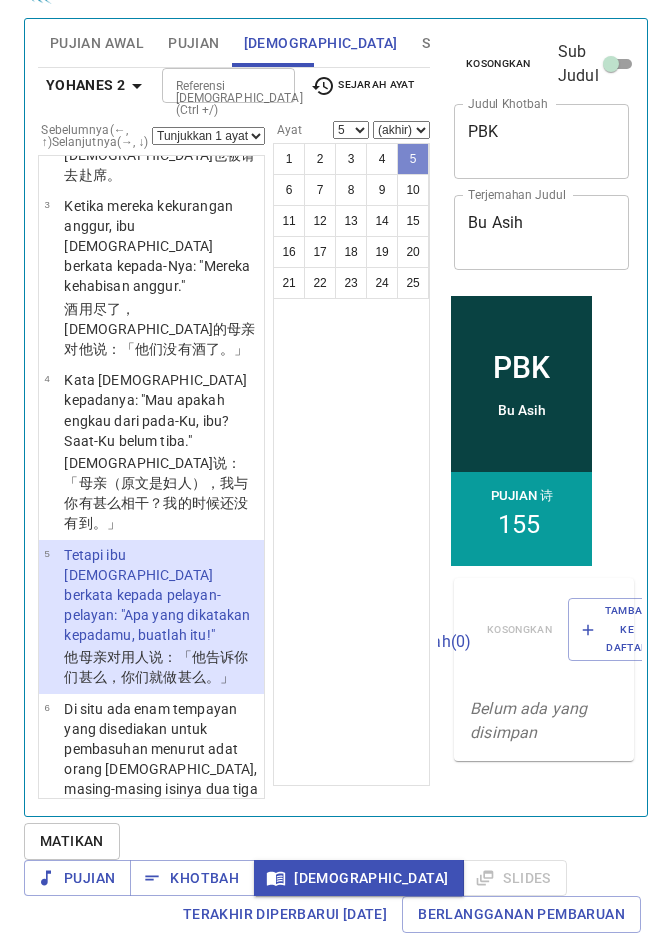click on "5" at bounding box center [413, 159] 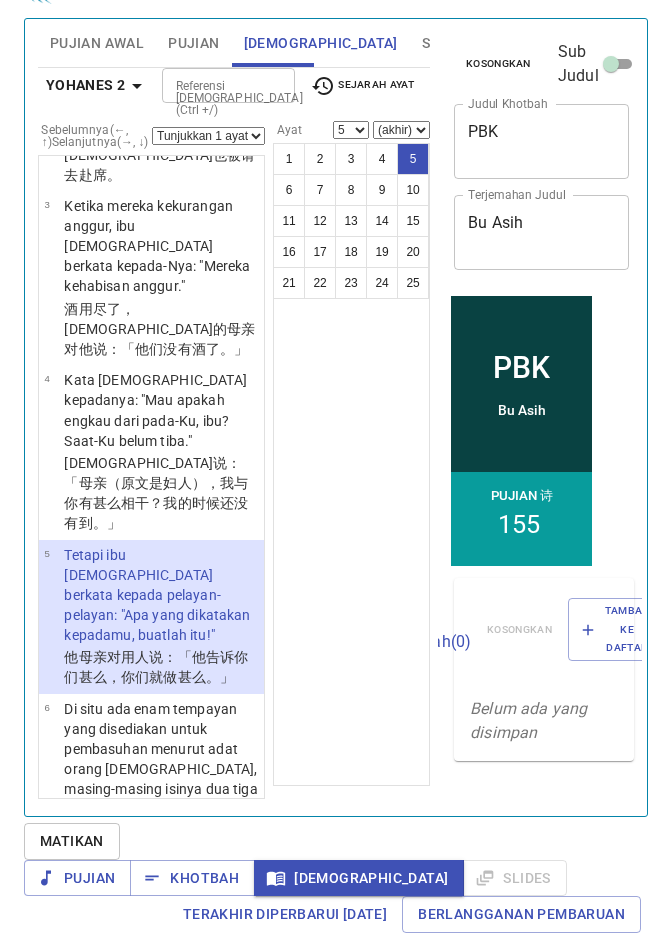click on "5" at bounding box center (413, 159) 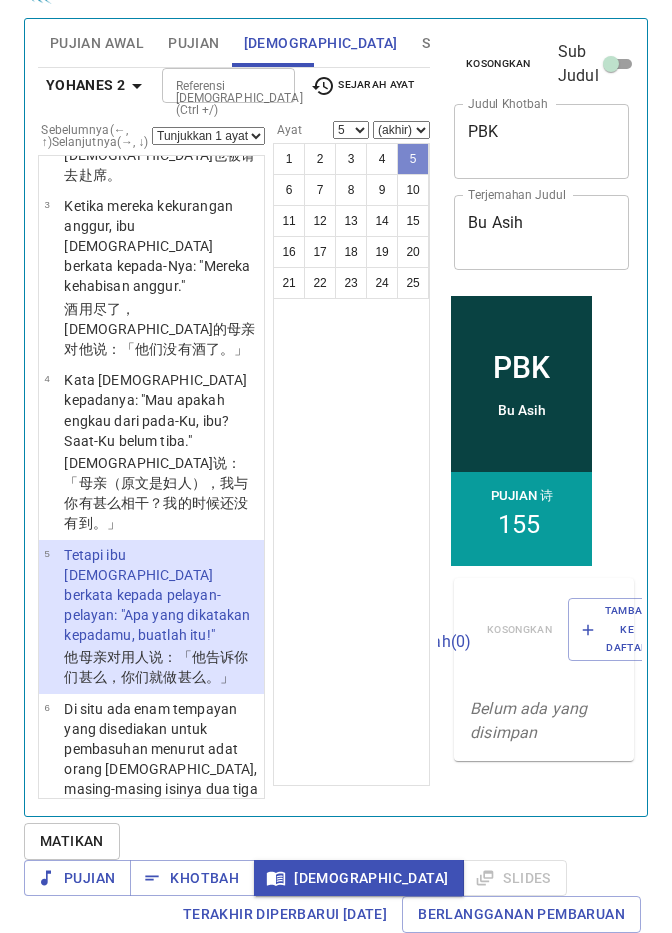 click on "5" at bounding box center (413, 159) 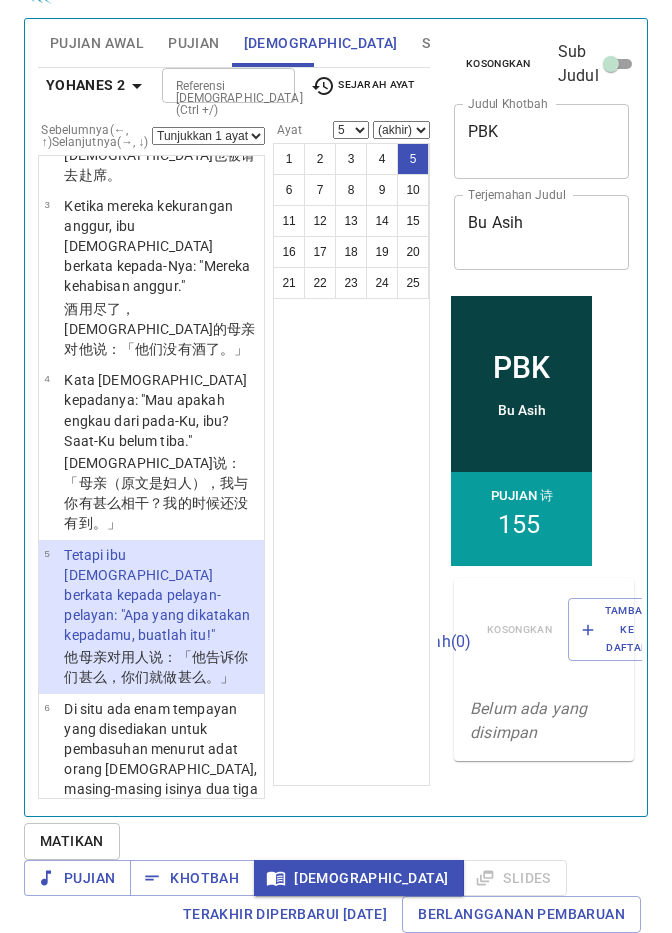 click on "5" at bounding box center (413, 159) 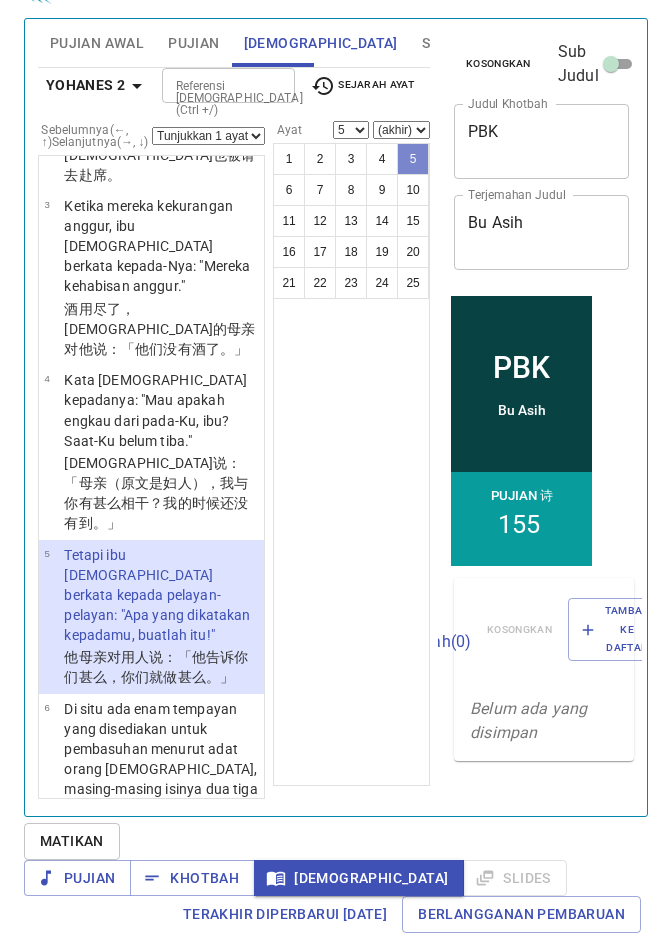 click on "5" at bounding box center [413, 159] 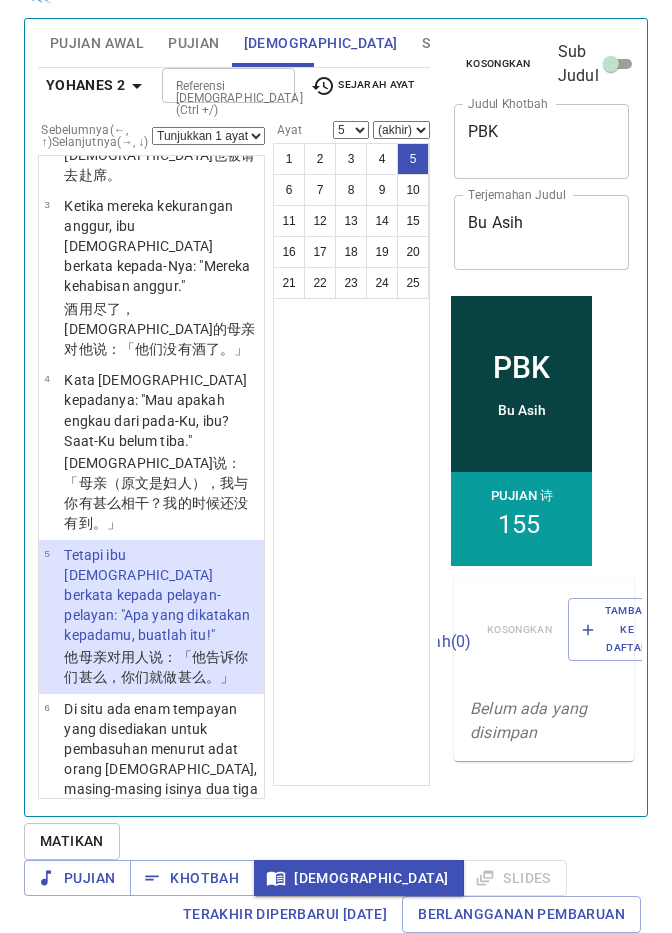 click on "5" at bounding box center (413, 159) 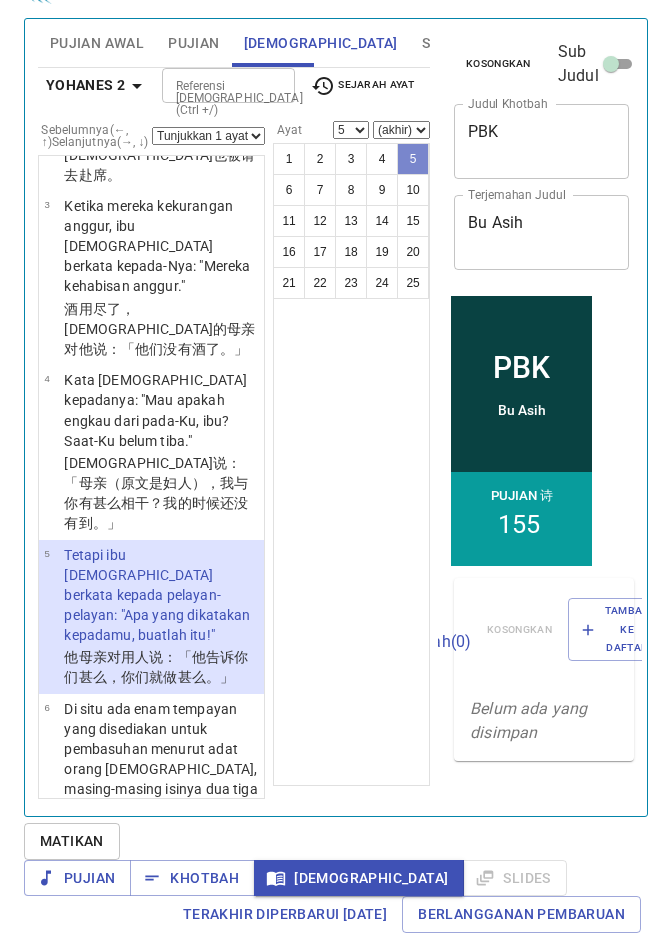 click on "5" at bounding box center [413, 159] 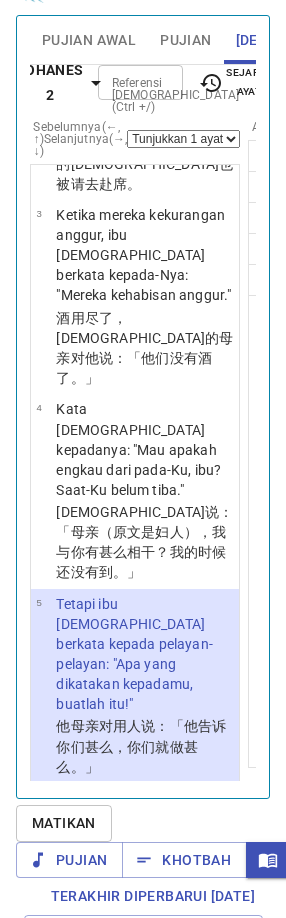 scroll, scrollTop: 0, scrollLeft: 0, axis: both 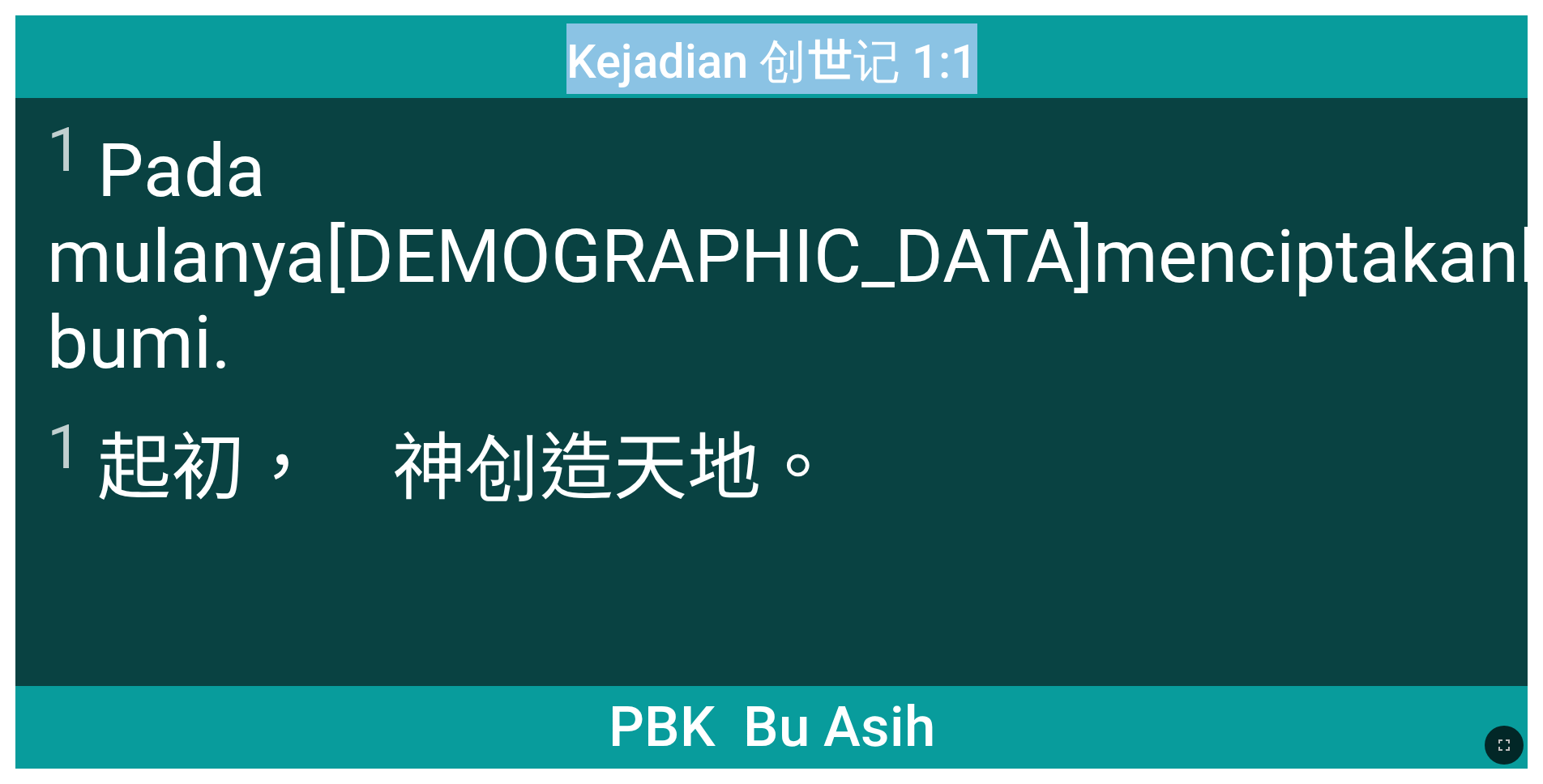 drag, startPoint x: 921, startPoint y: 2, endPoint x: 1094, endPoint y: 30, distance: 175.25125 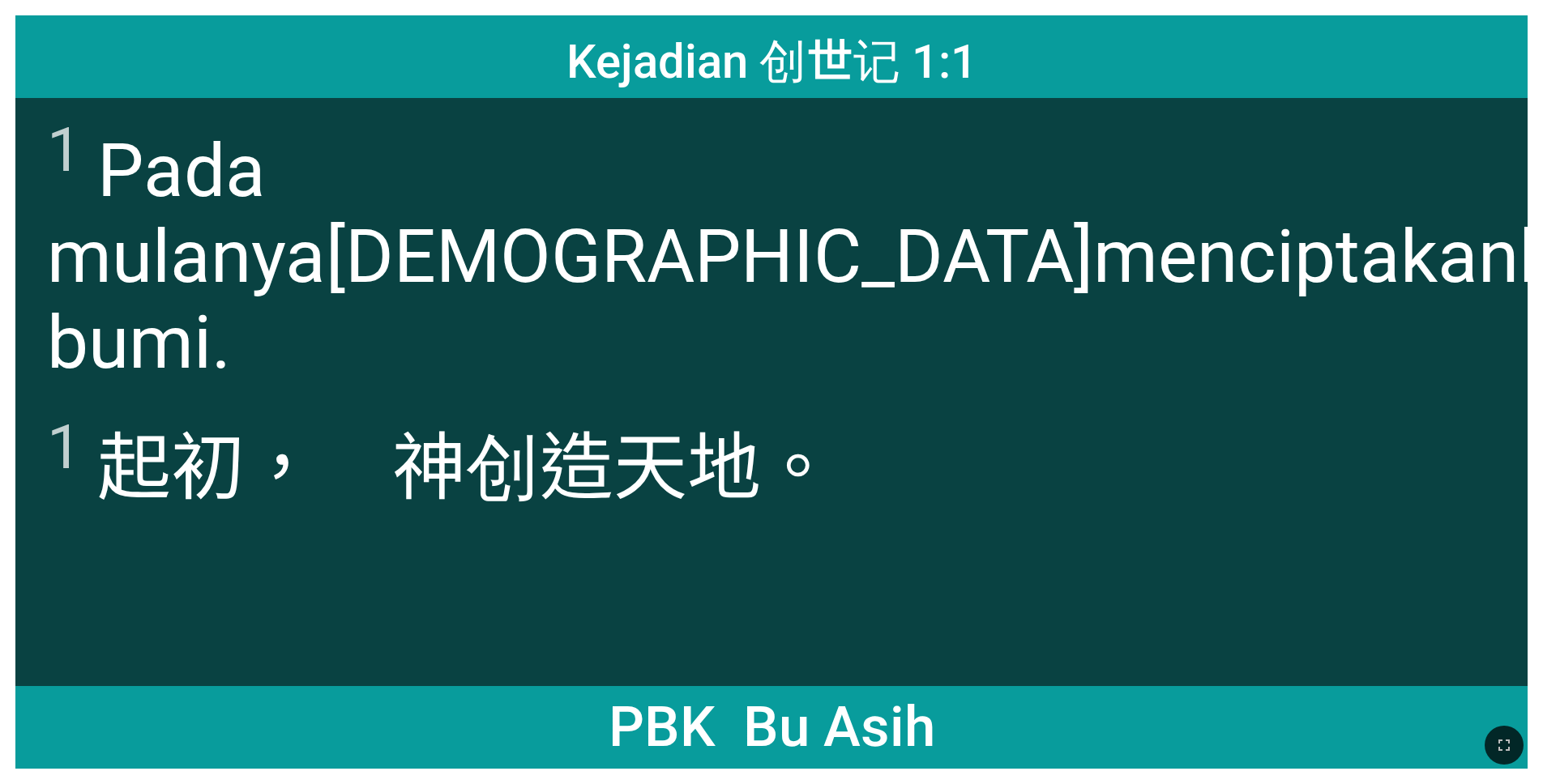 click on "Kejadian 创世记 1:1" at bounding box center [772, 57] 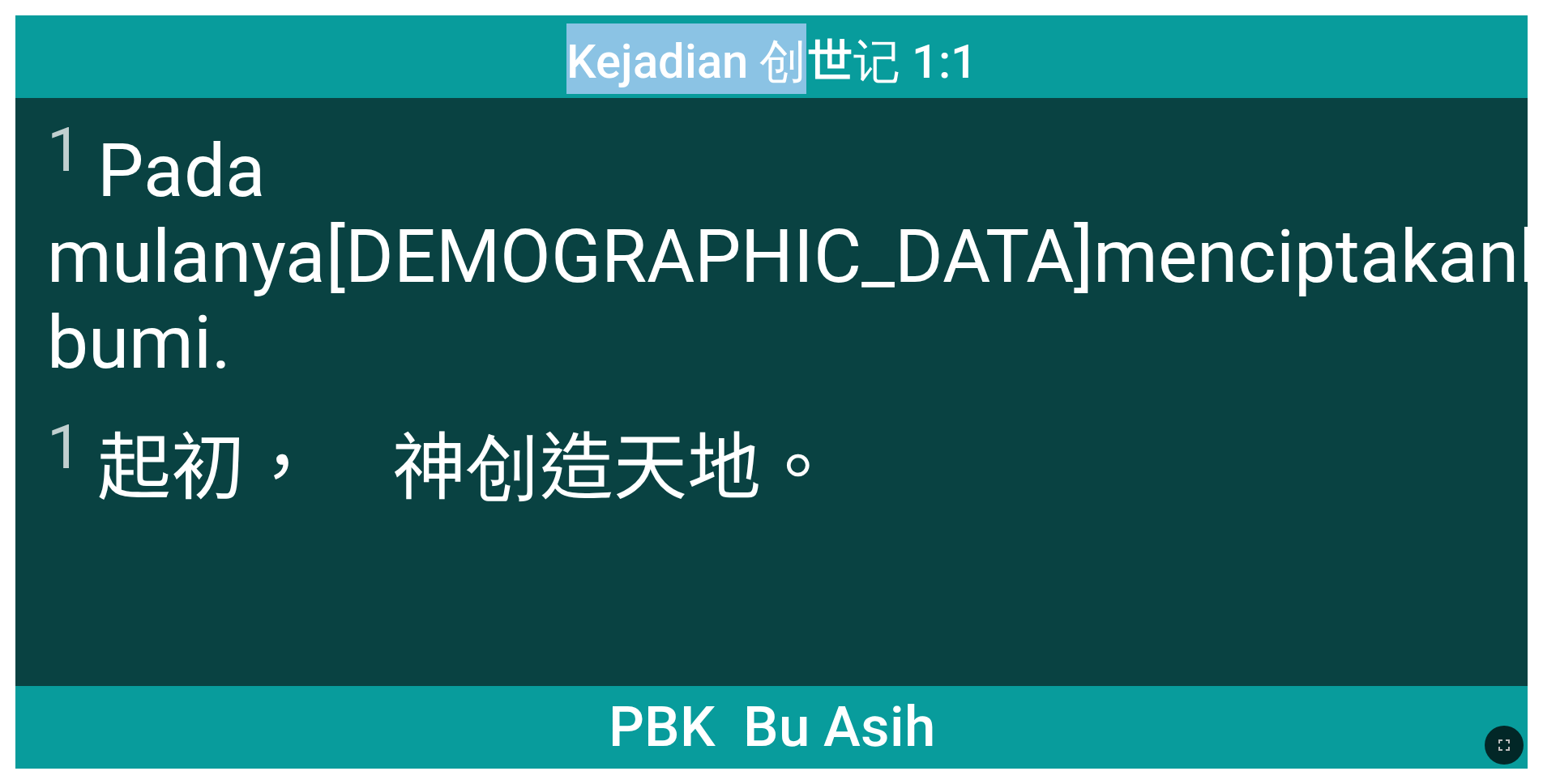 drag, startPoint x: 611, startPoint y: 2, endPoint x: 796, endPoint y: 41, distance: 189.06613 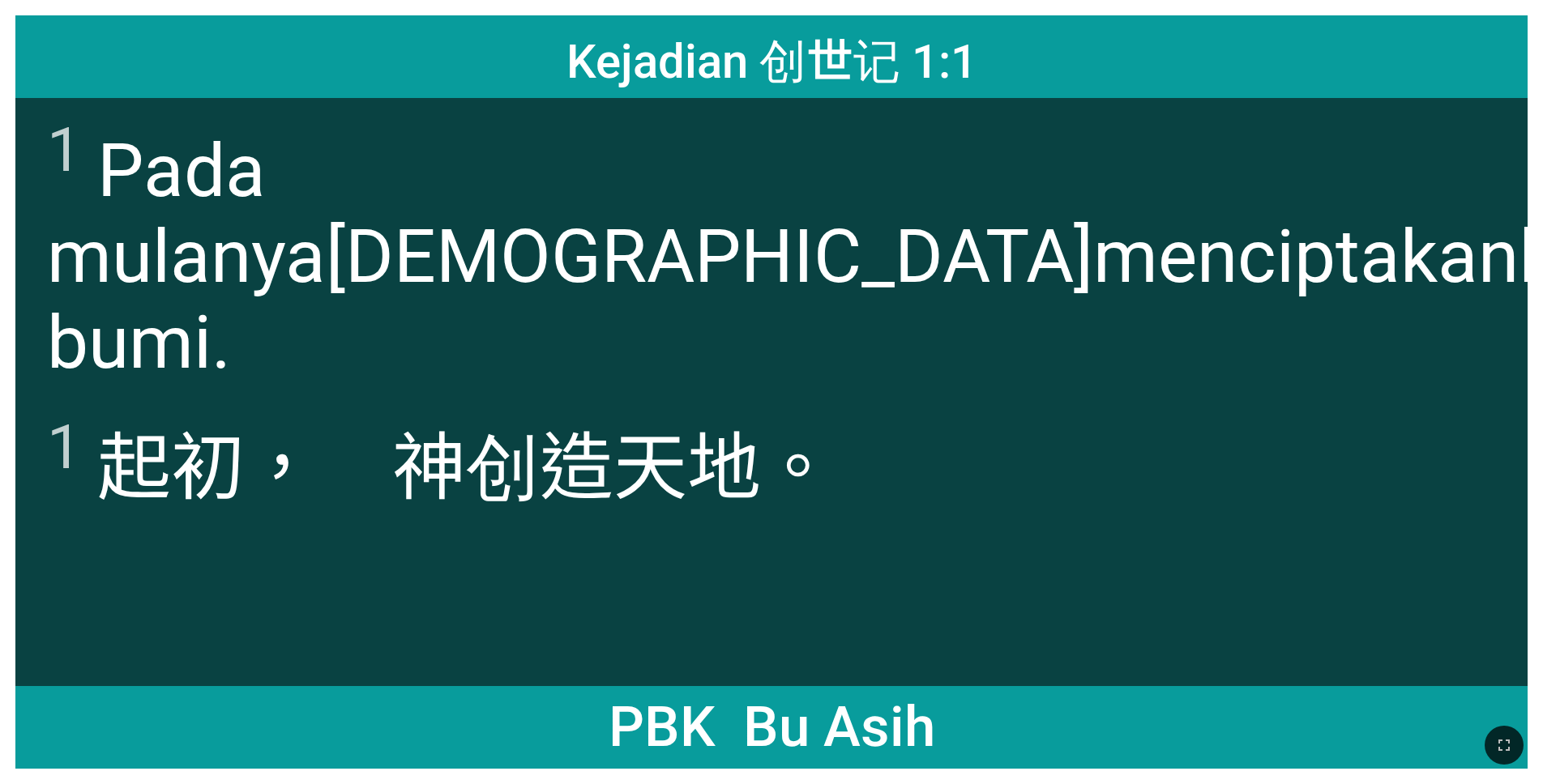 click on "Kejadian 创世记 1:1" at bounding box center (772, 57) 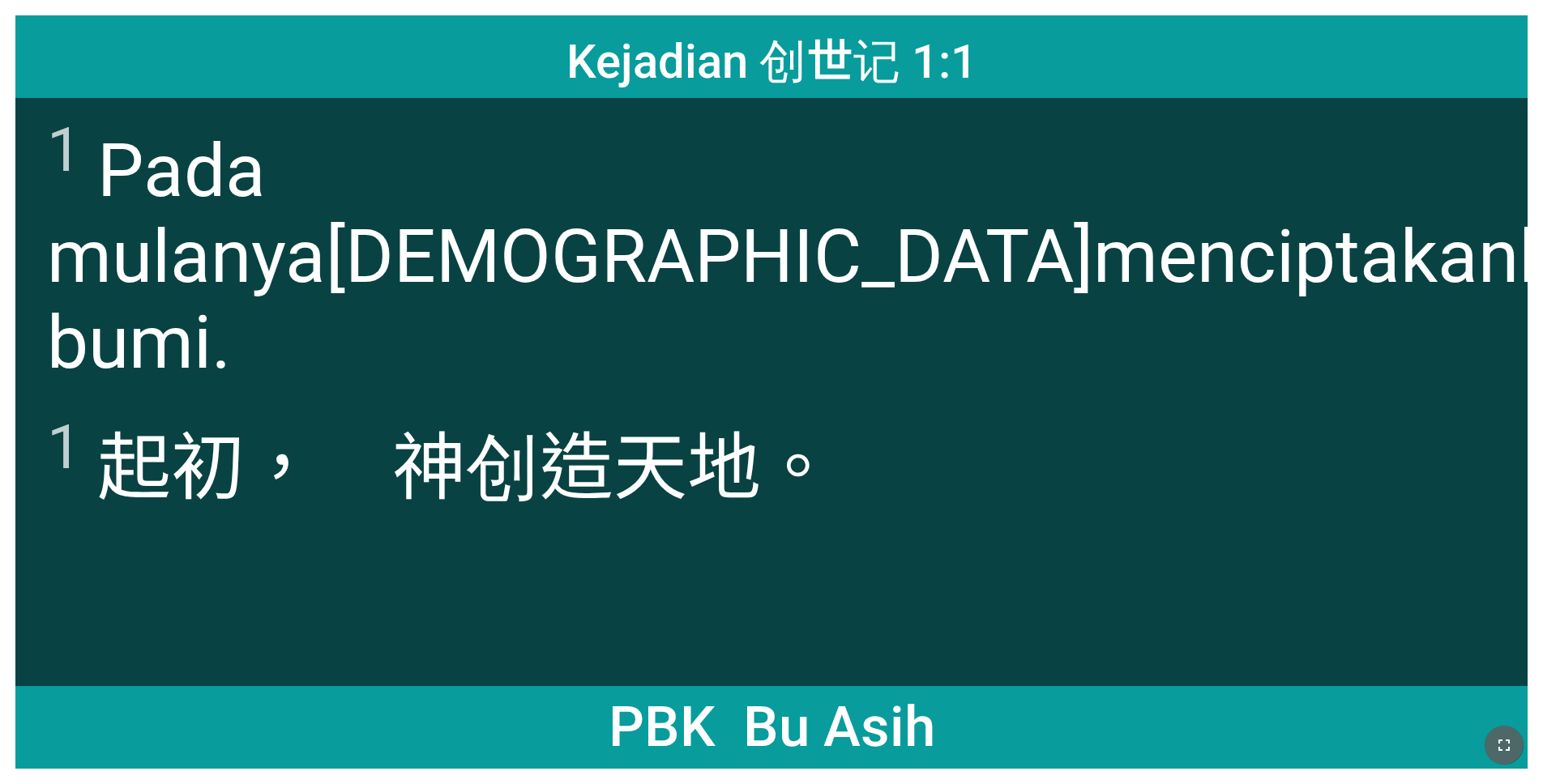click 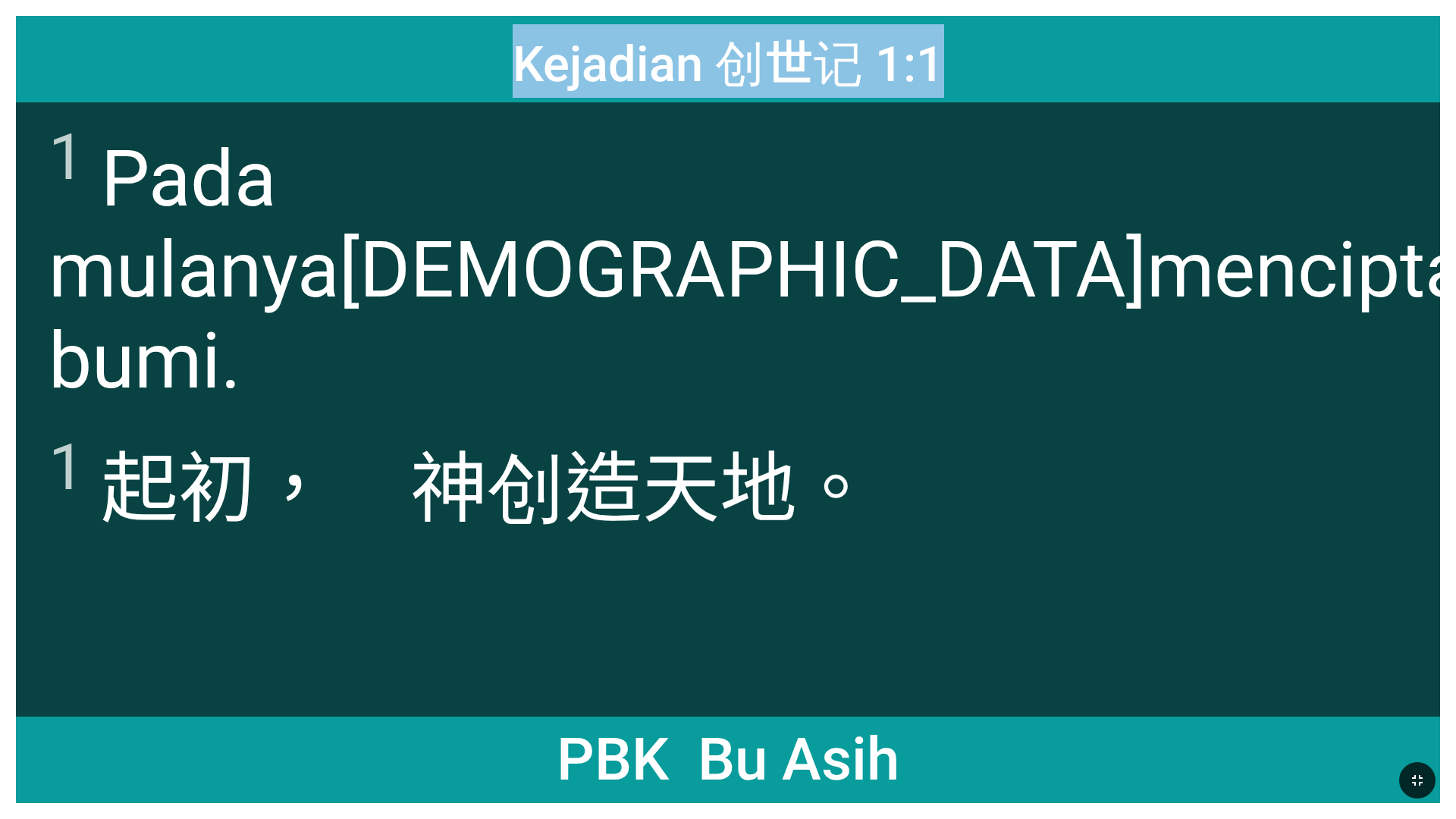 drag, startPoint x: 940, startPoint y: 11, endPoint x: 980, endPoint y: 39, distance: 48.82622 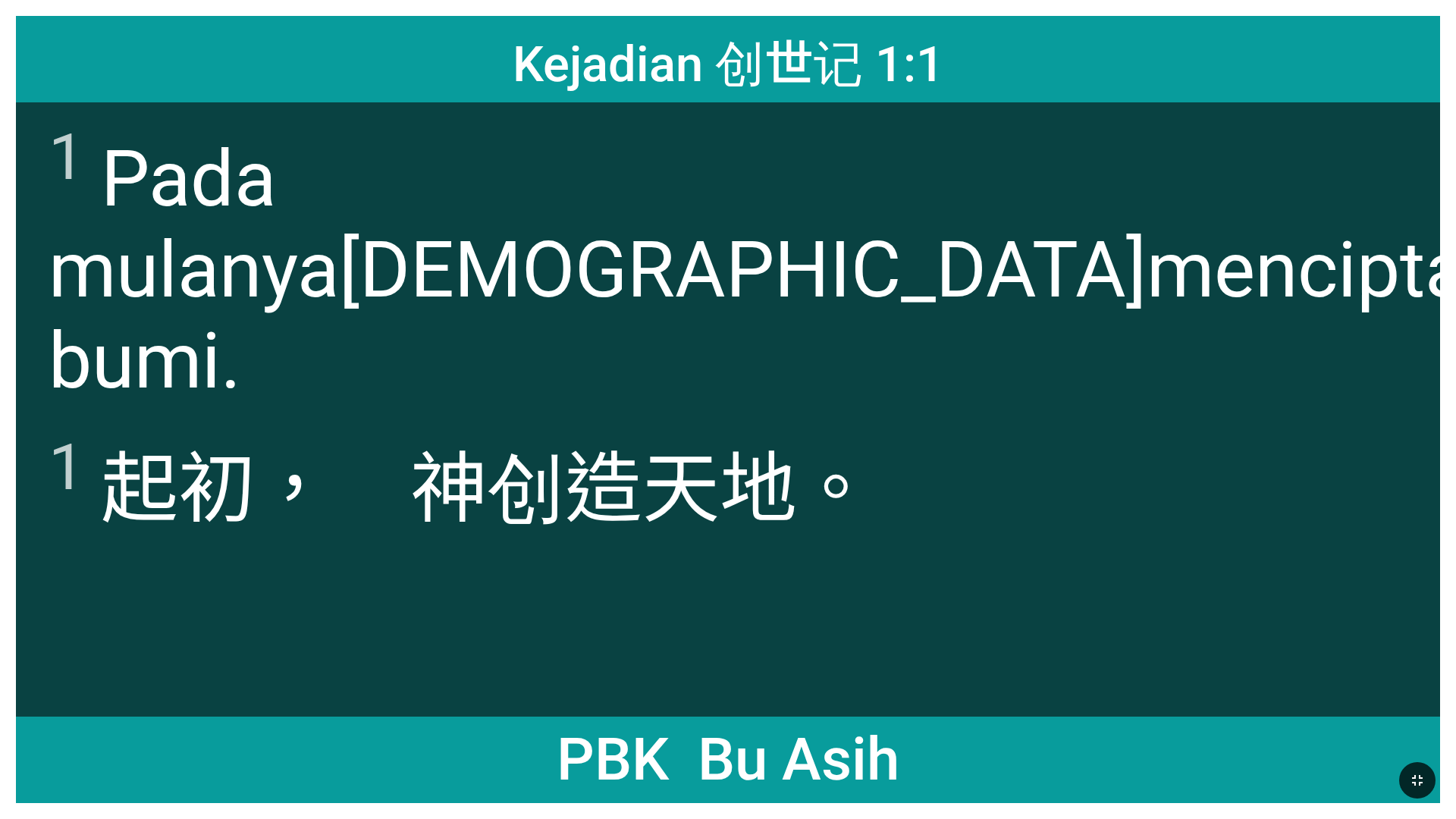 click on "1 Pada mulanya  Allah  menciptakan  langit  dan bumi ." at bounding box center (728, 256) 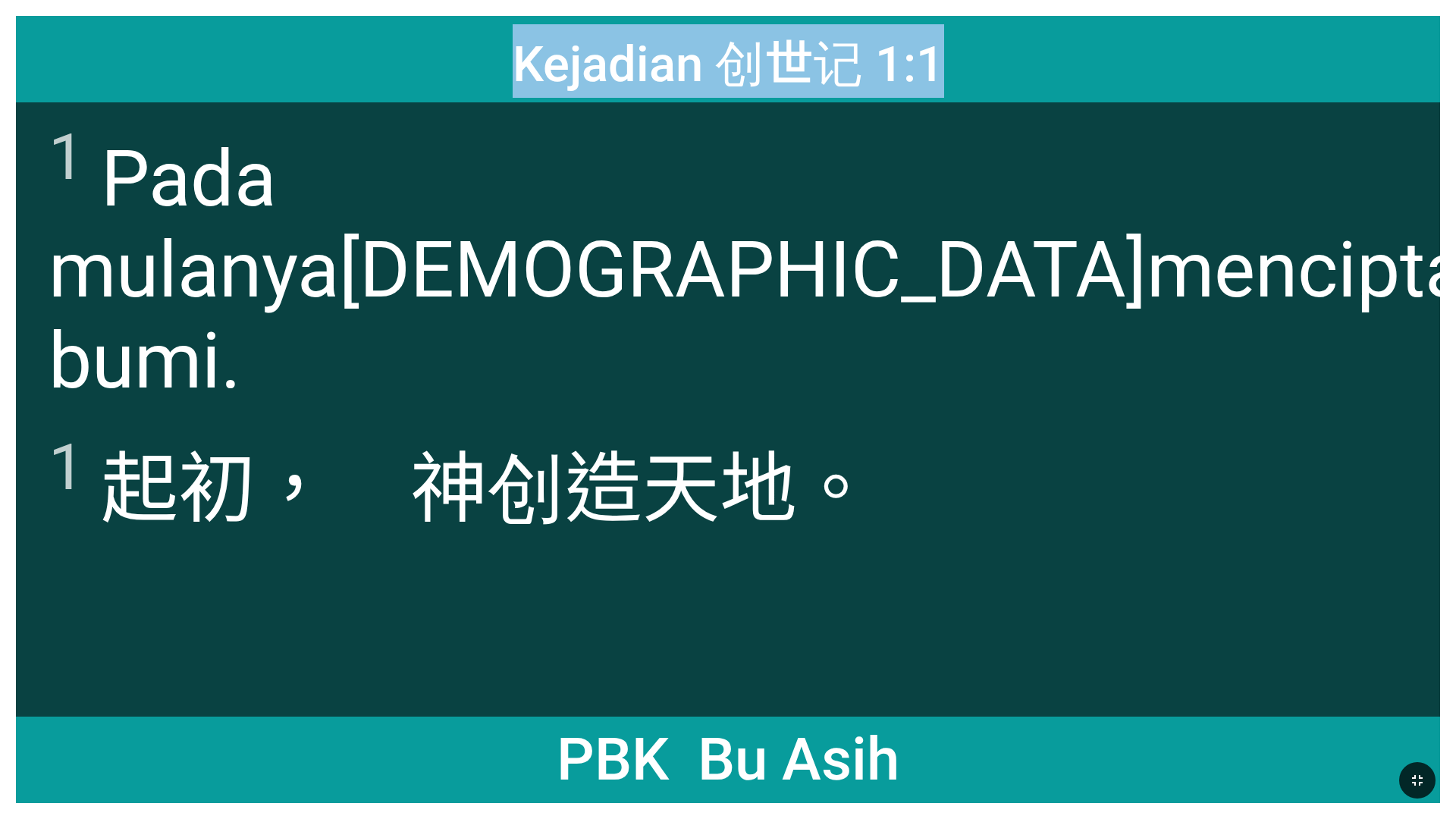 drag, startPoint x: 830, startPoint y: 11, endPoint x: 998, endPoint y: 6, distance: 168.07439 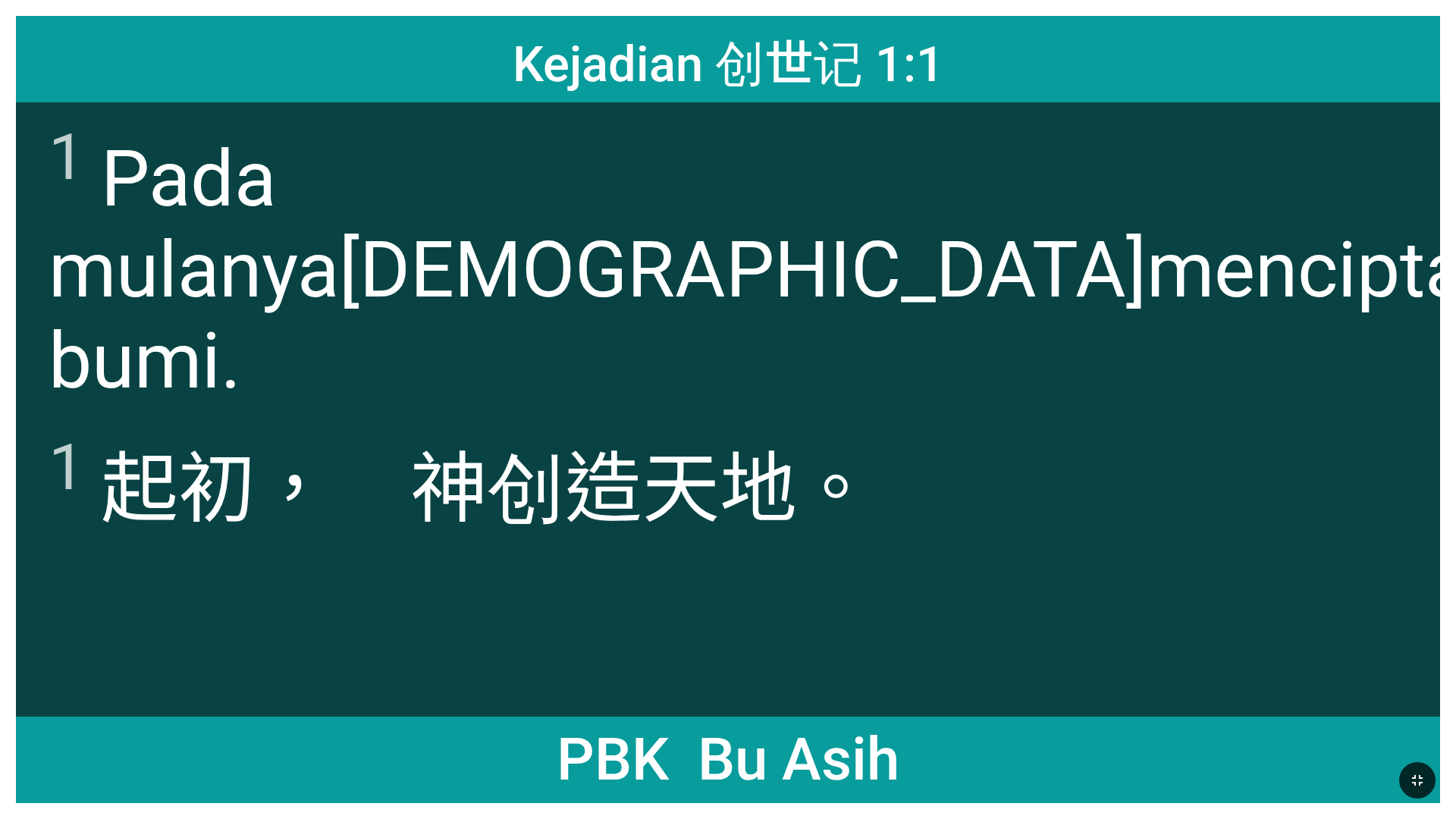 click on "1 ﻿起初 ，　神 创造 天 地 。" at bounding box center (728, 563) 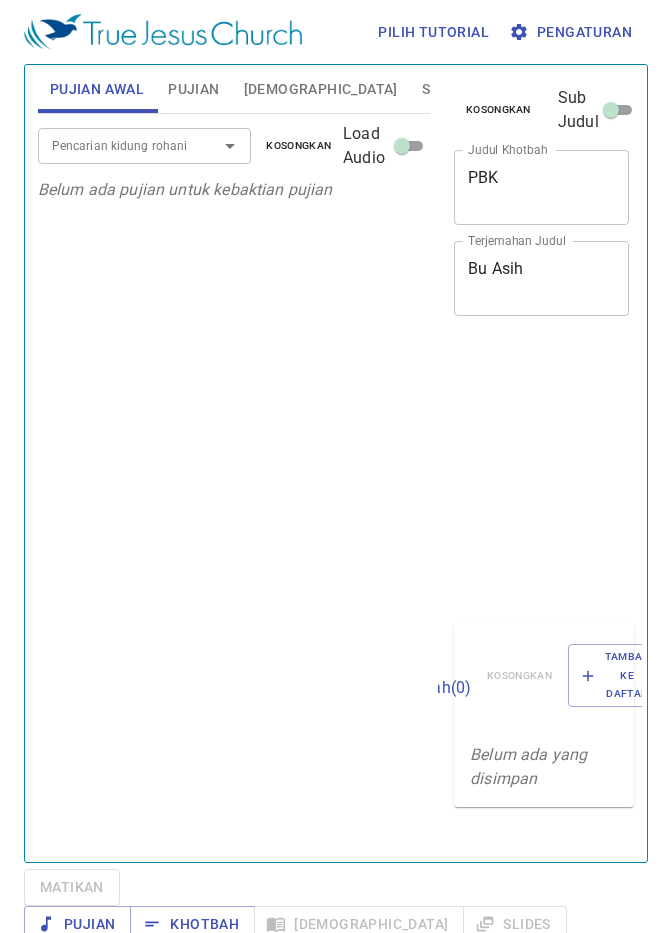 scroll, scrollTop: 0, scrollLeft: 0, axis: both 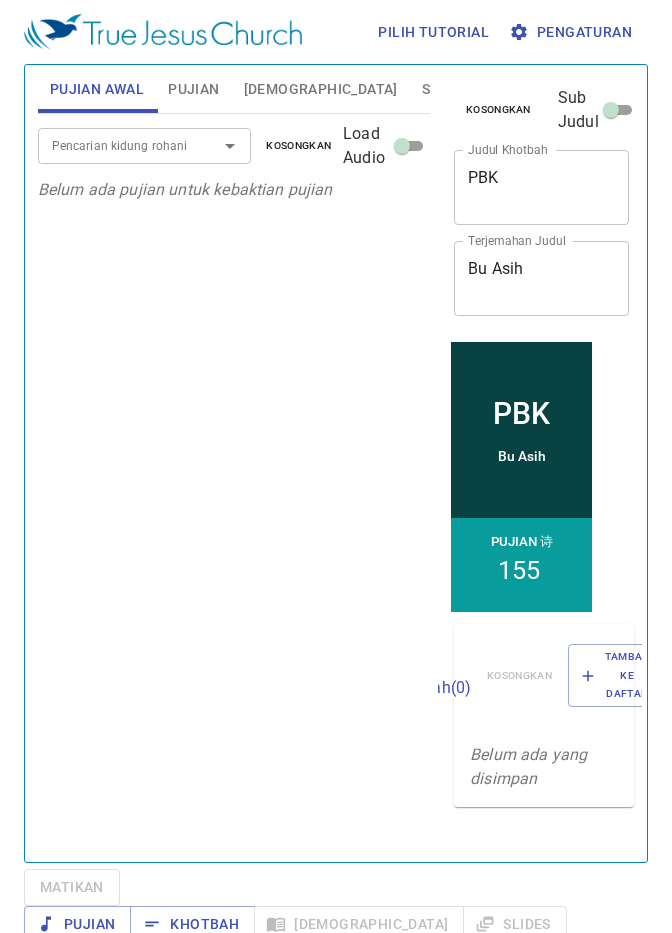 click on "[DEMOGRAPHIC_DATA]" at bounding box center (321, 89) 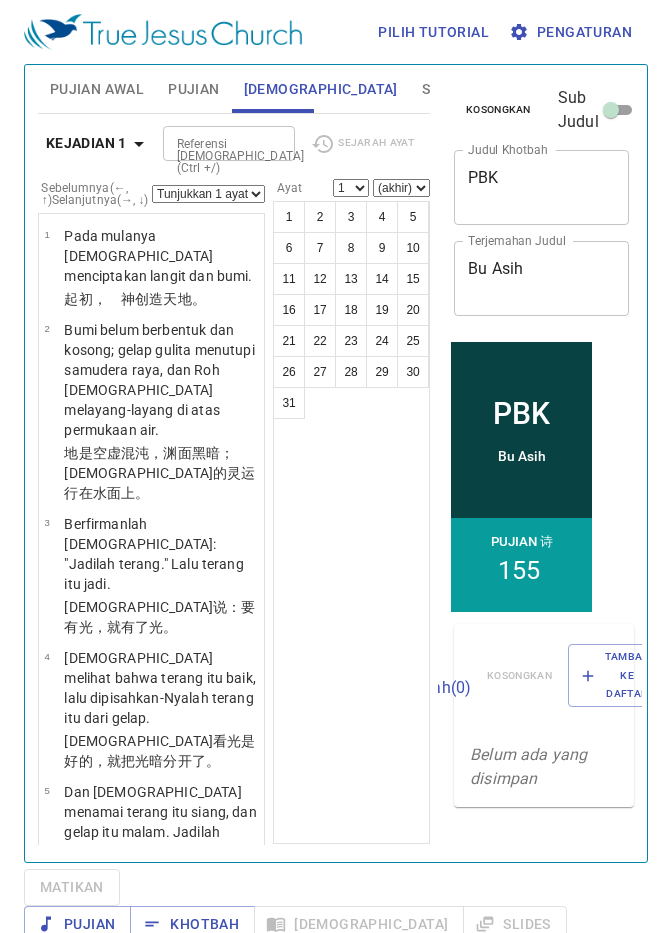 click on "Sejarah Ayat" at bounding box center (362, 144) 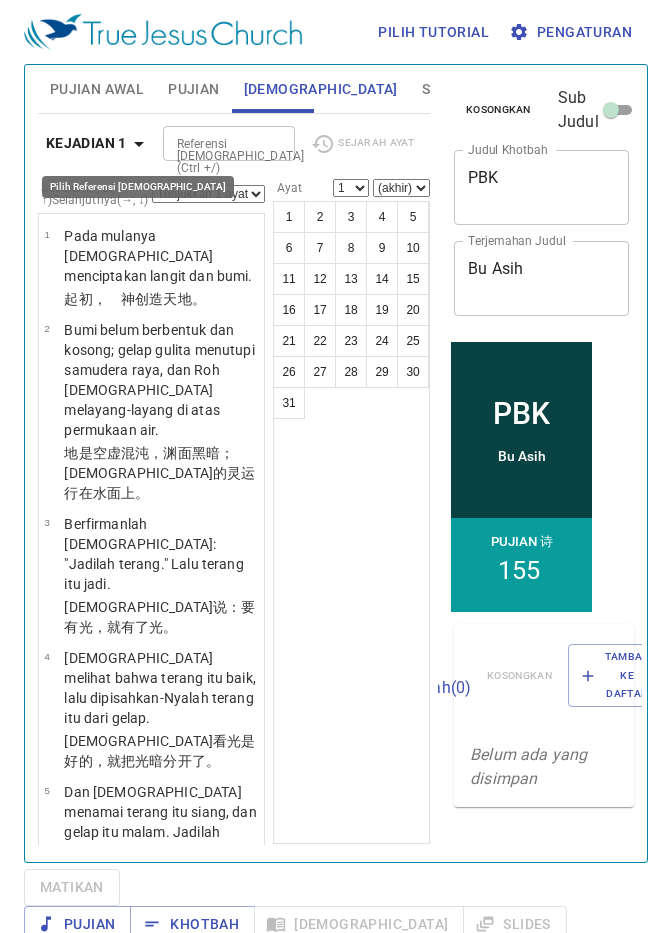click 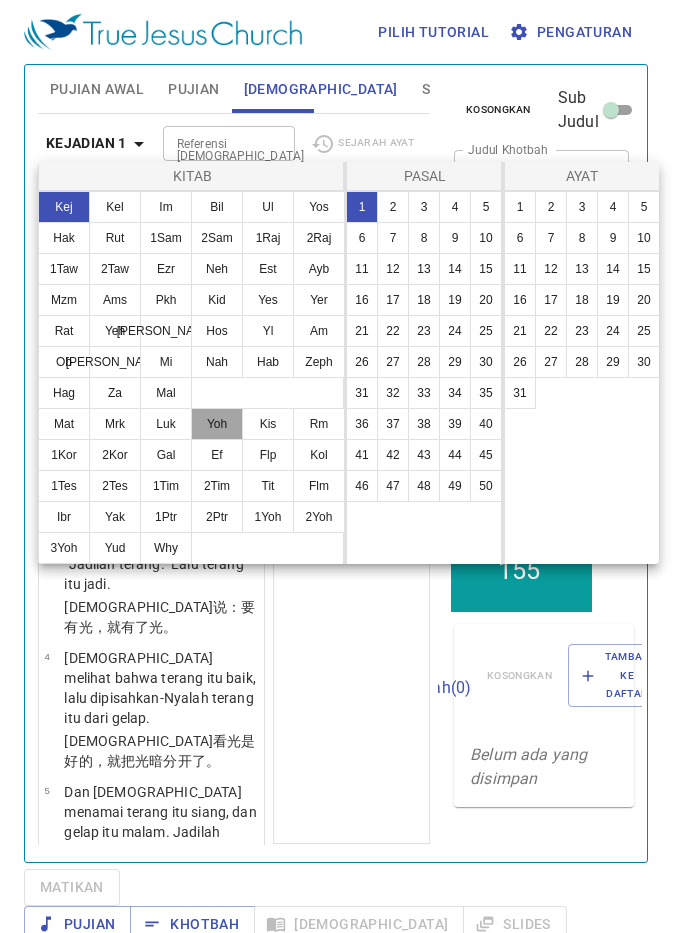 click on "Yoh" at bounding box center (217, 424) 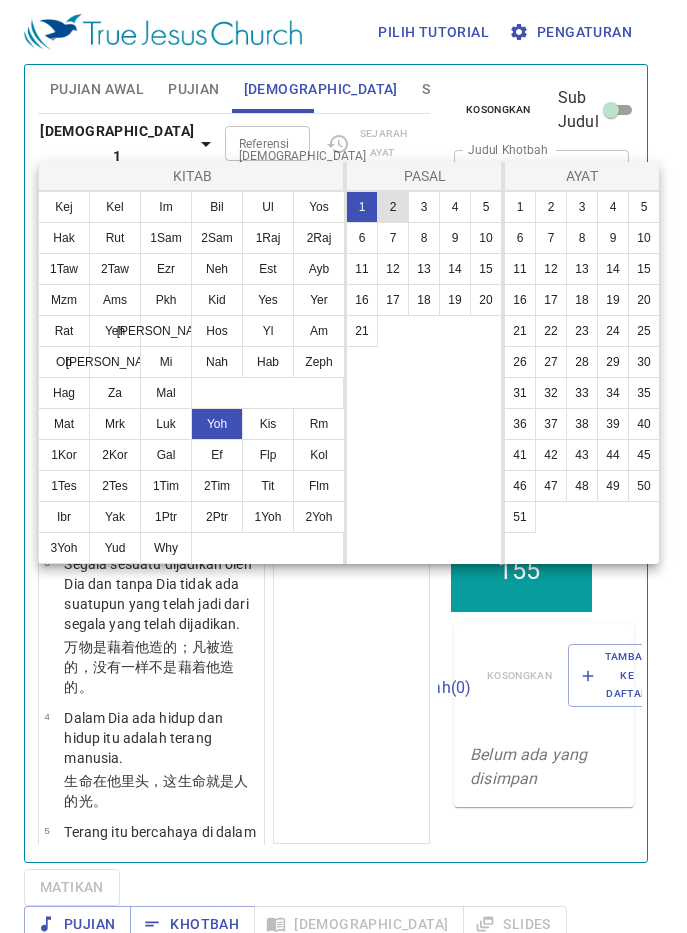 click on "2" at bounding box center [393, 207] 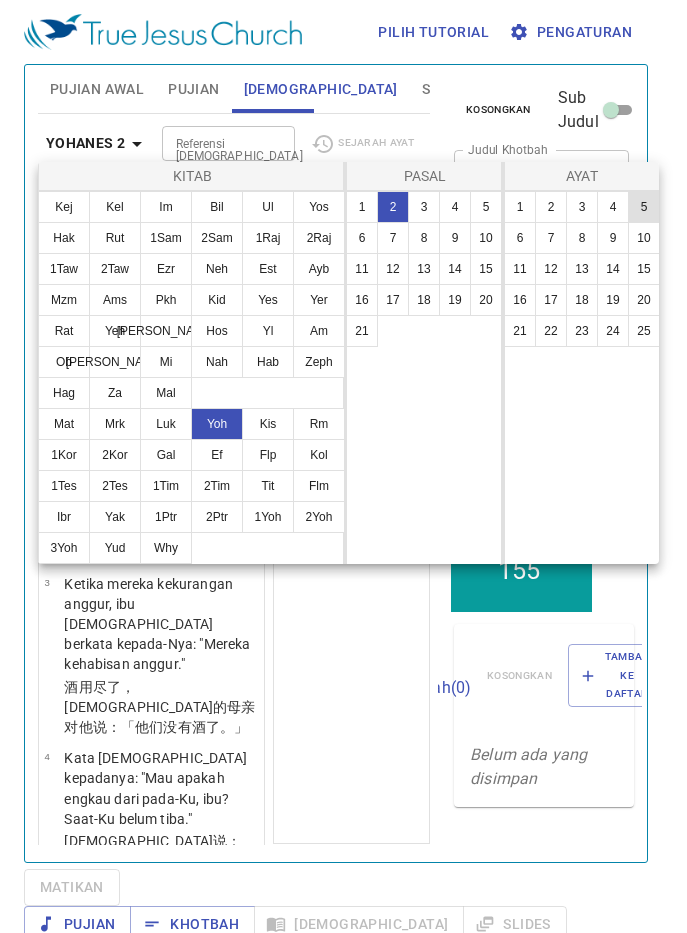 click on "5" at bounding box center (644, 207) 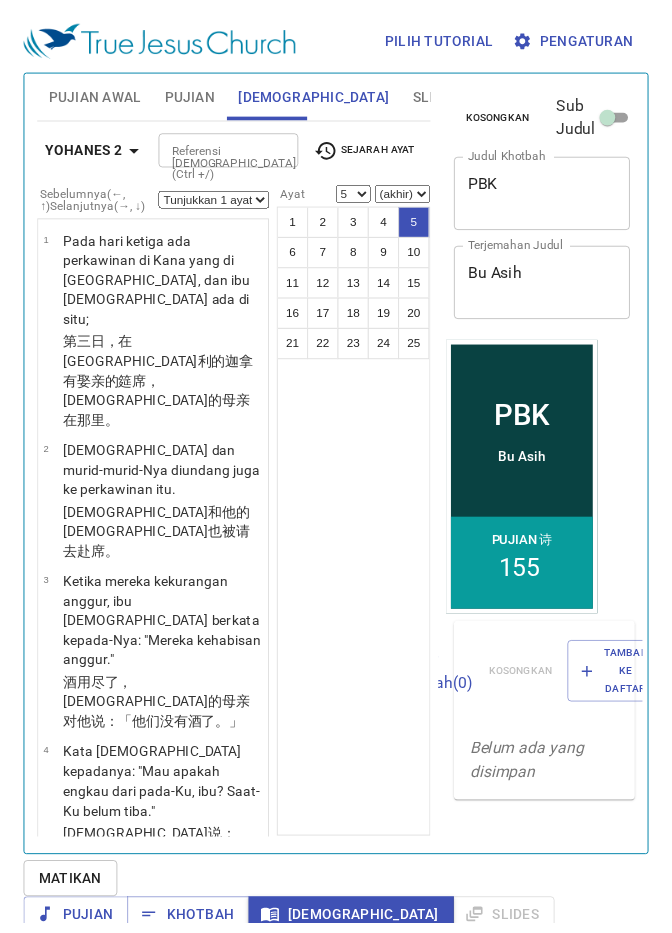 scroll, scrollTop: 46, scrollLeft: 0, axis: vertical 